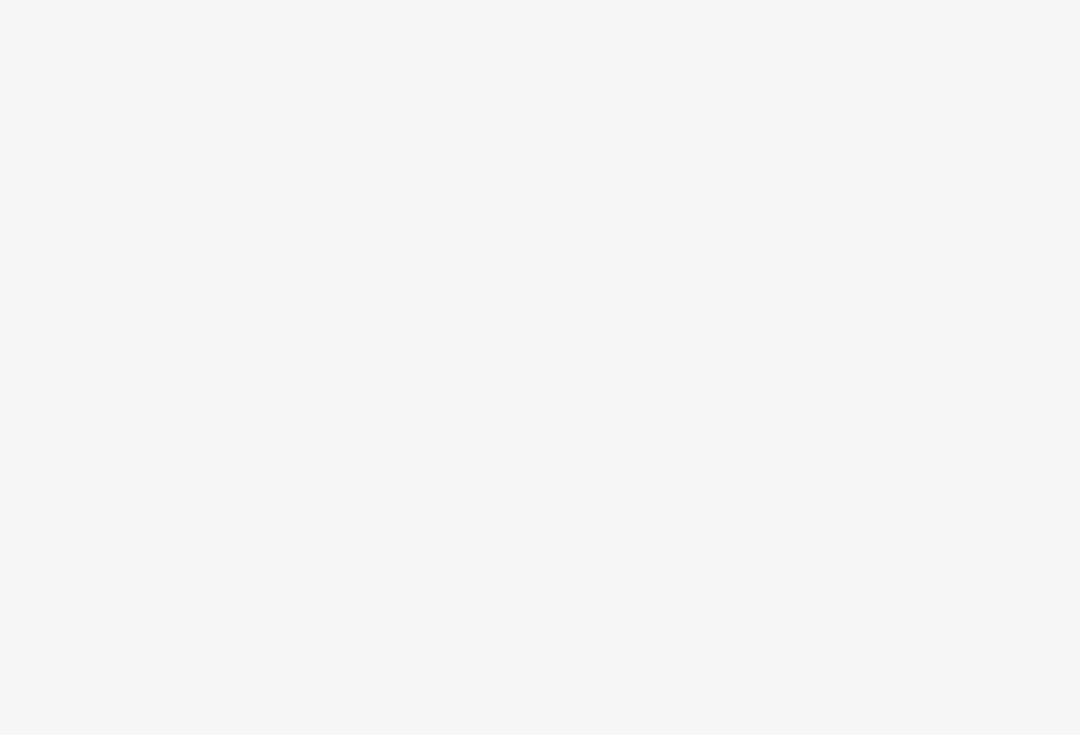 scroll, scrollTop: 0, scrollLeft: 0, axis: both 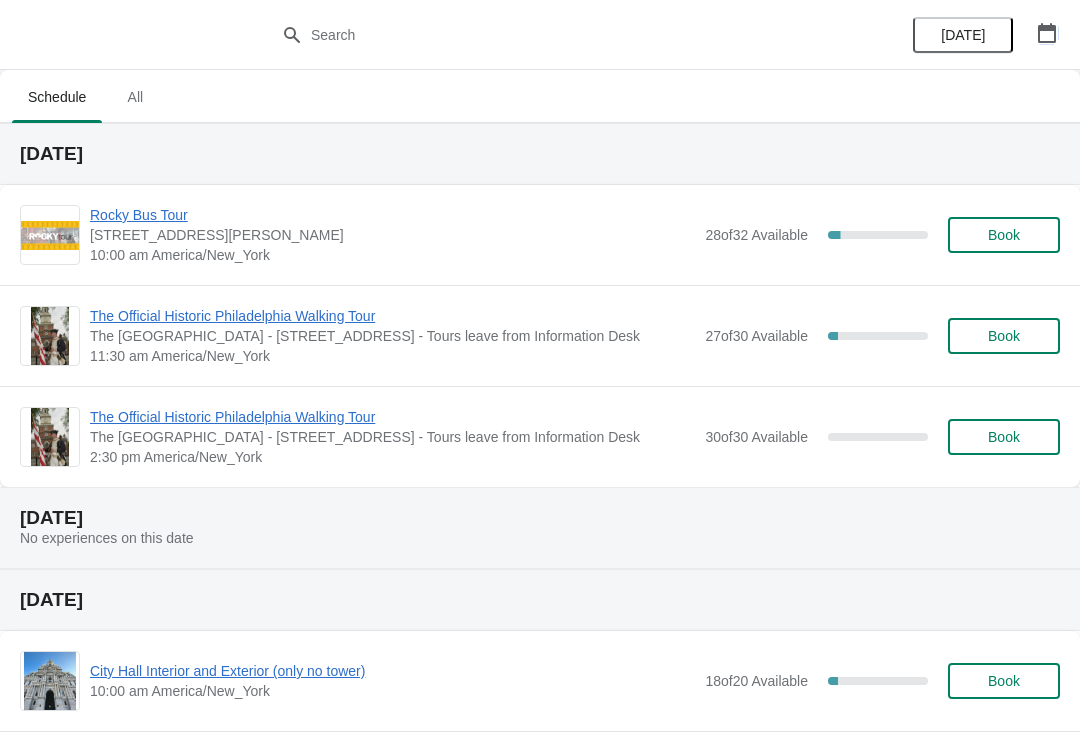 click 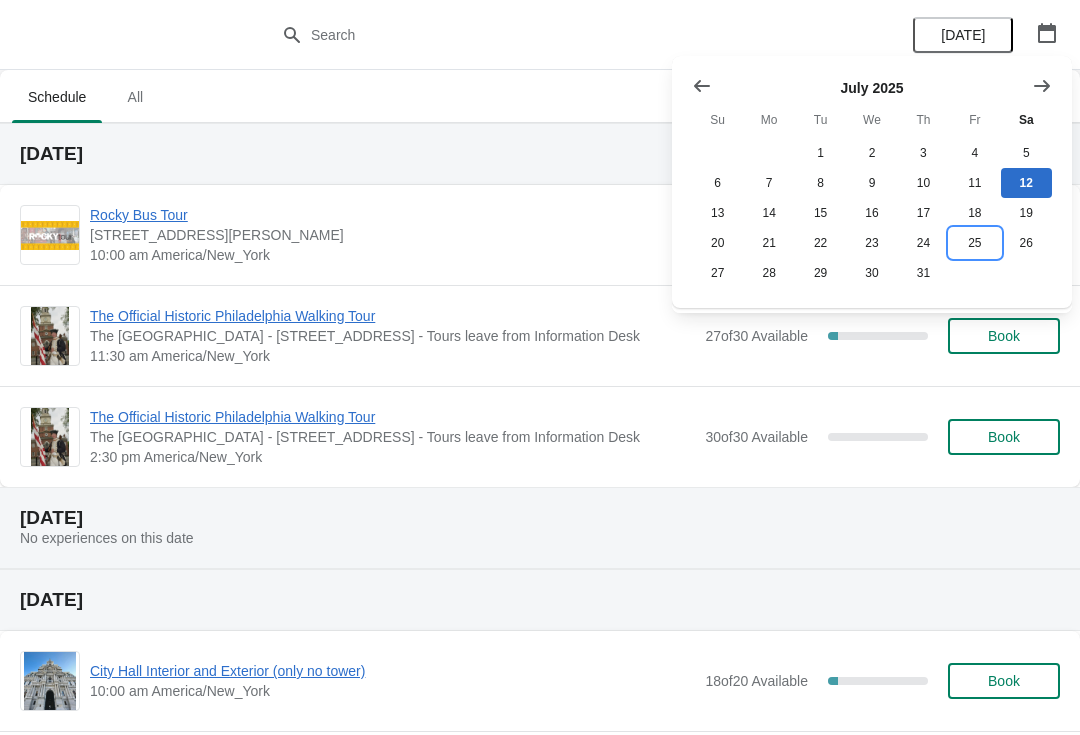 click on "25" at bounding box center (974, 243) 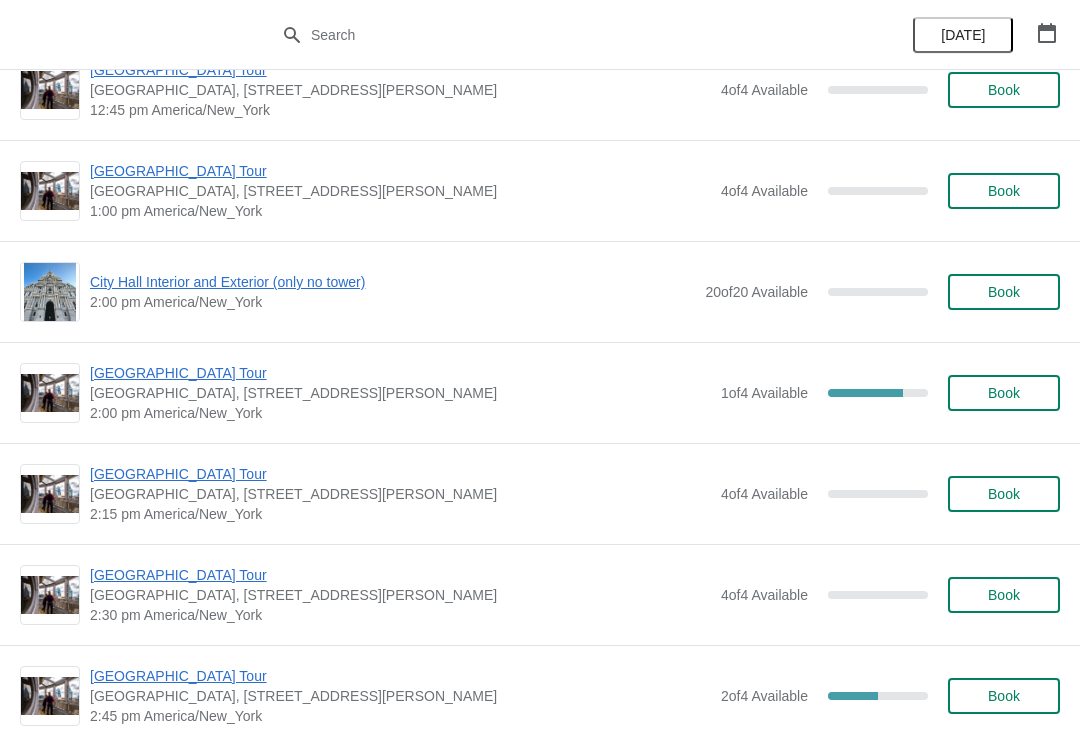 scroll, scrollTop: 1459, scrollLeft: 0, axis: vertical 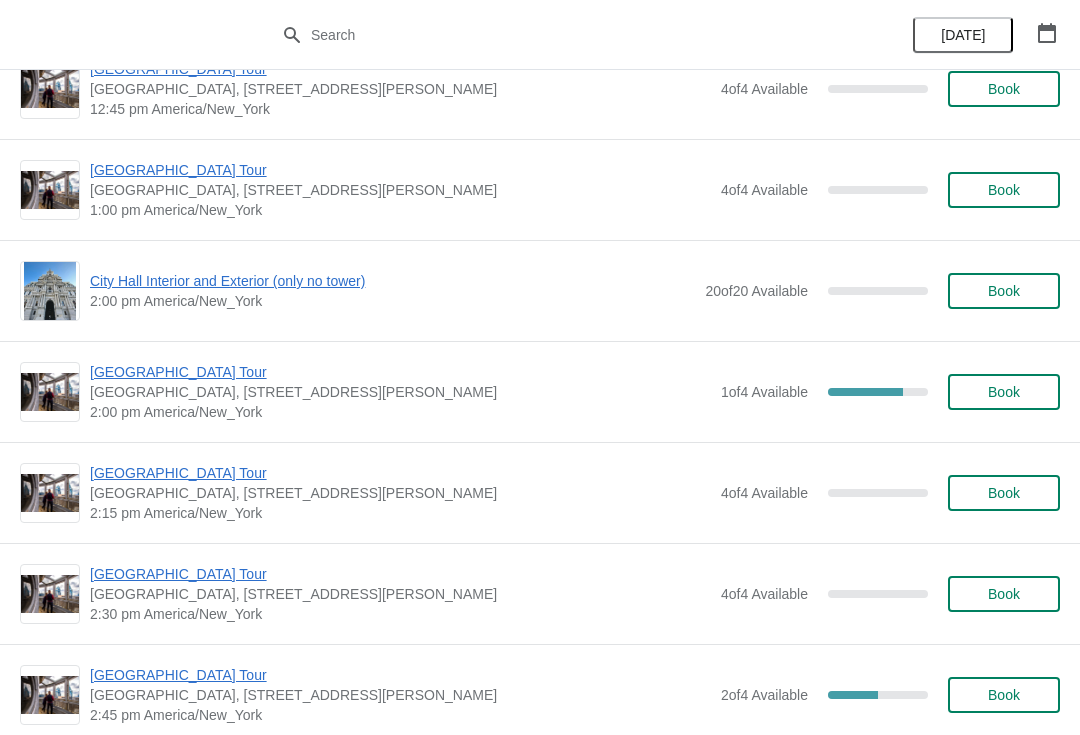 click on "[GEOGRAPHIC_DATA] Tour" at bounding box center [400, 372] 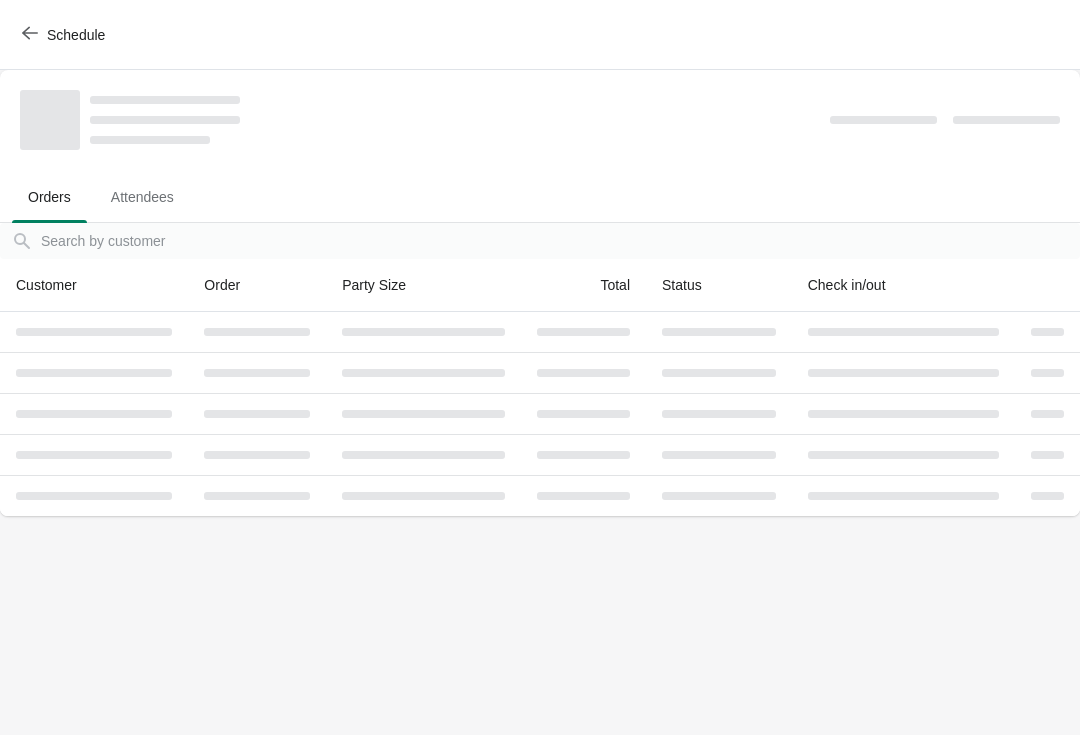 scroll, scrollTop: 0, scrollLeft: 0, axis: both 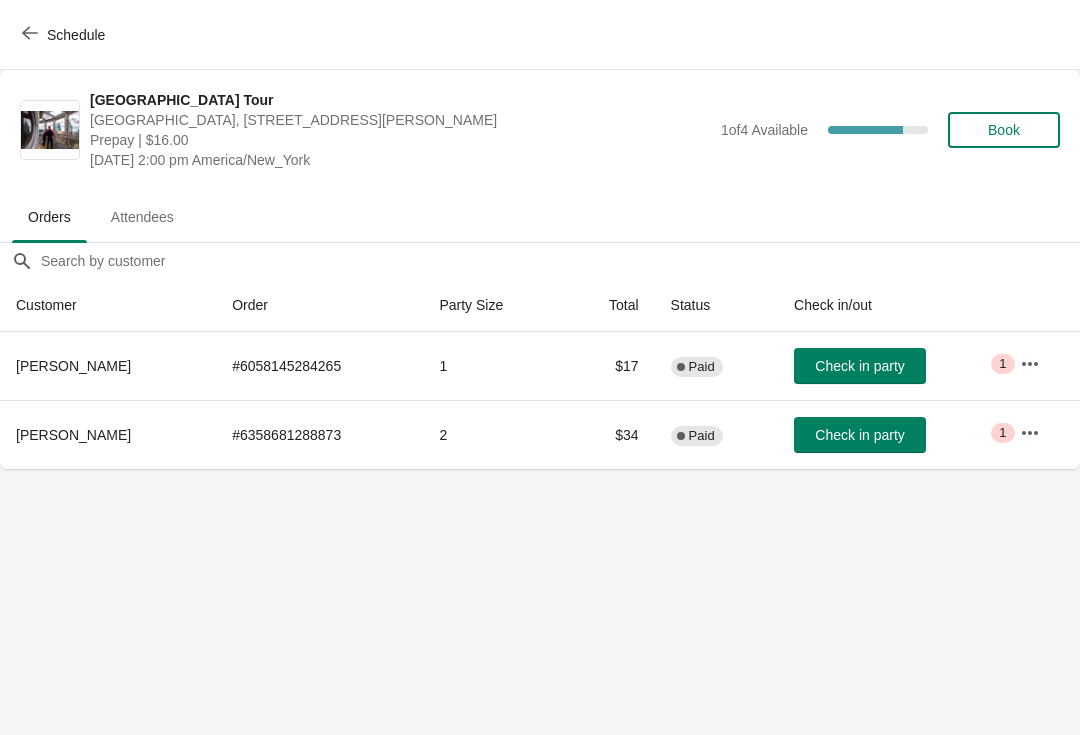 click on "Schedule" at bounding box center [65, 34] 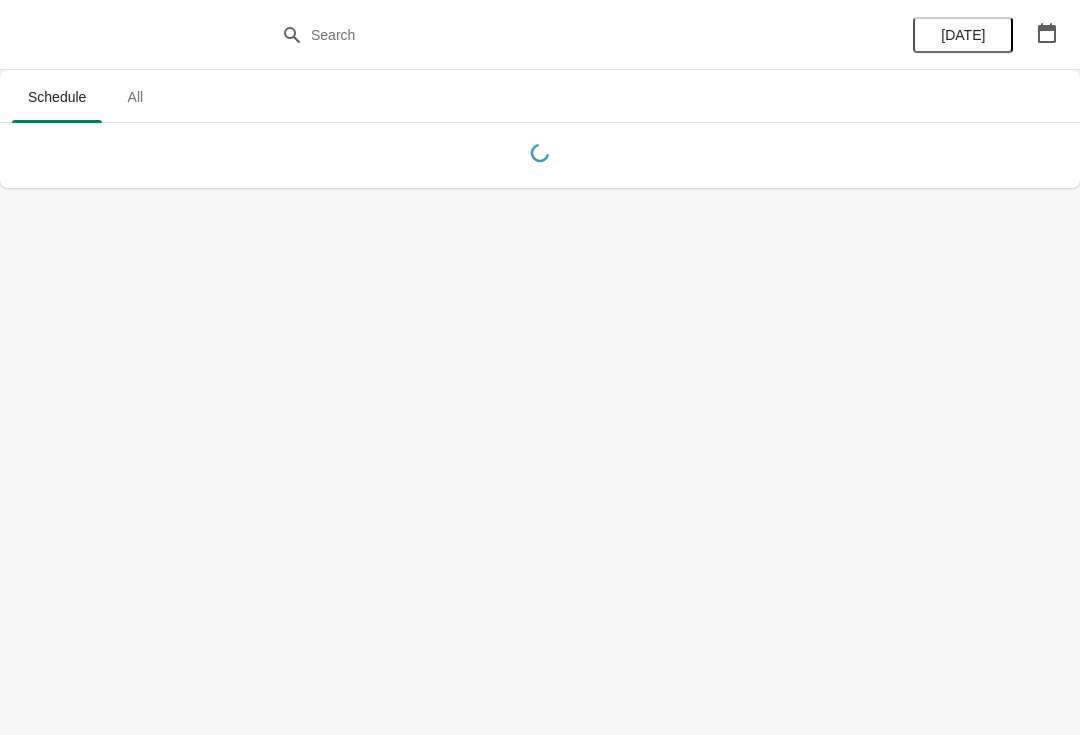 click 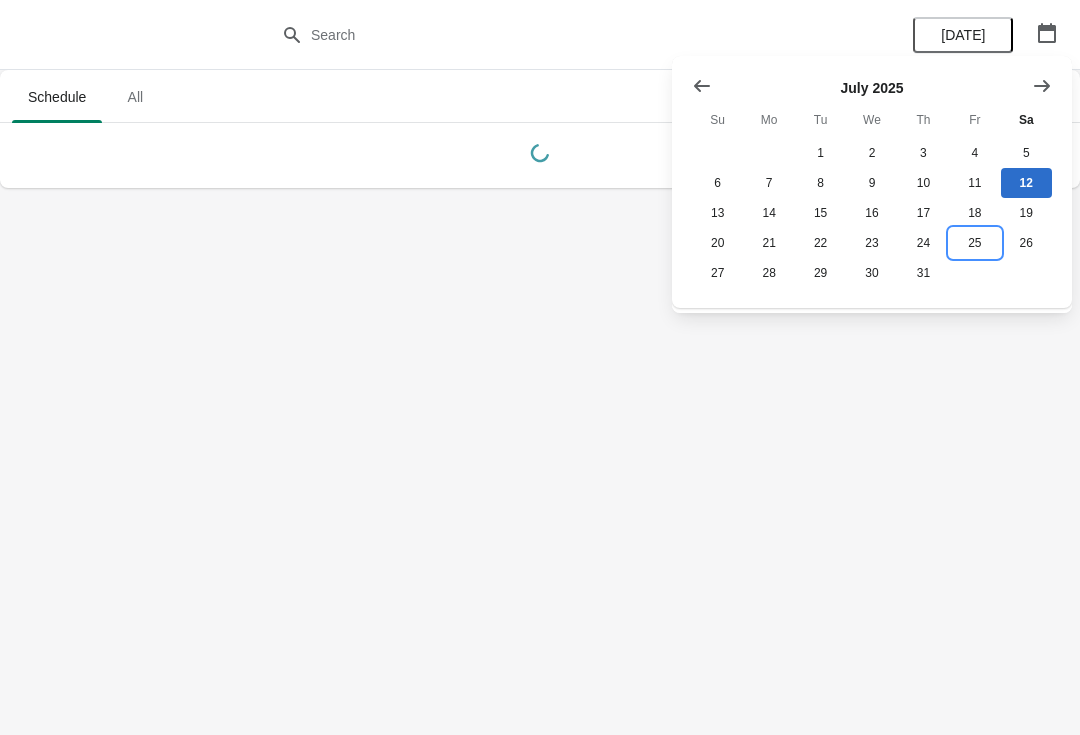 click on "25" at bounding box center [974, 243] 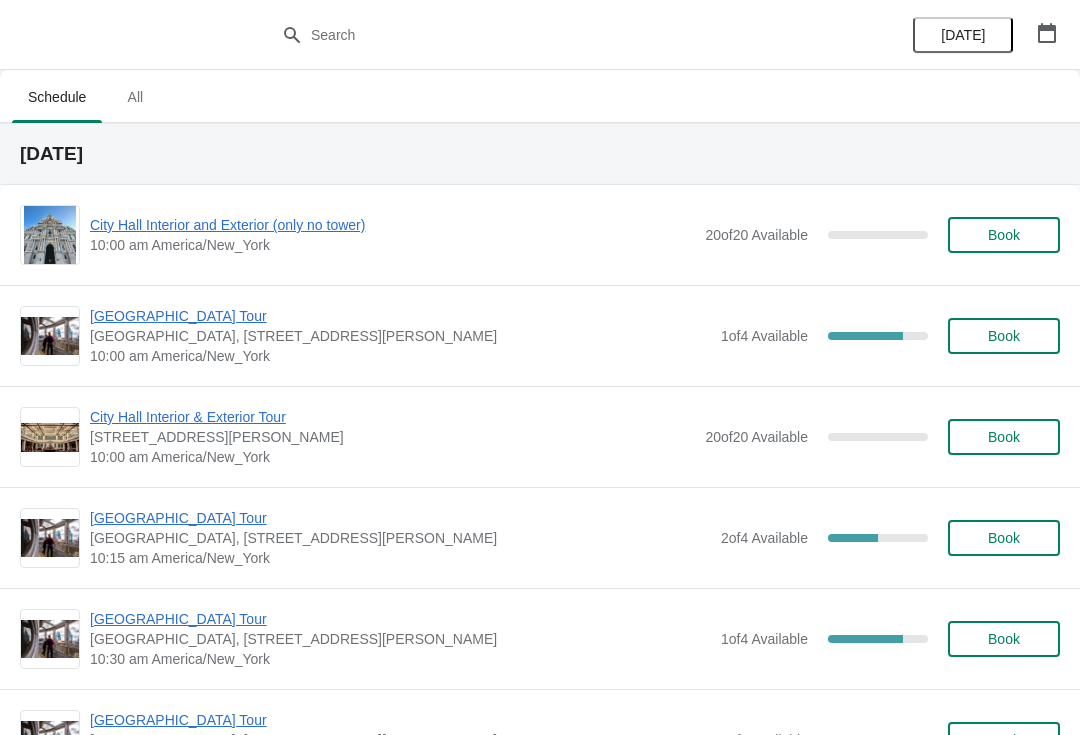 click 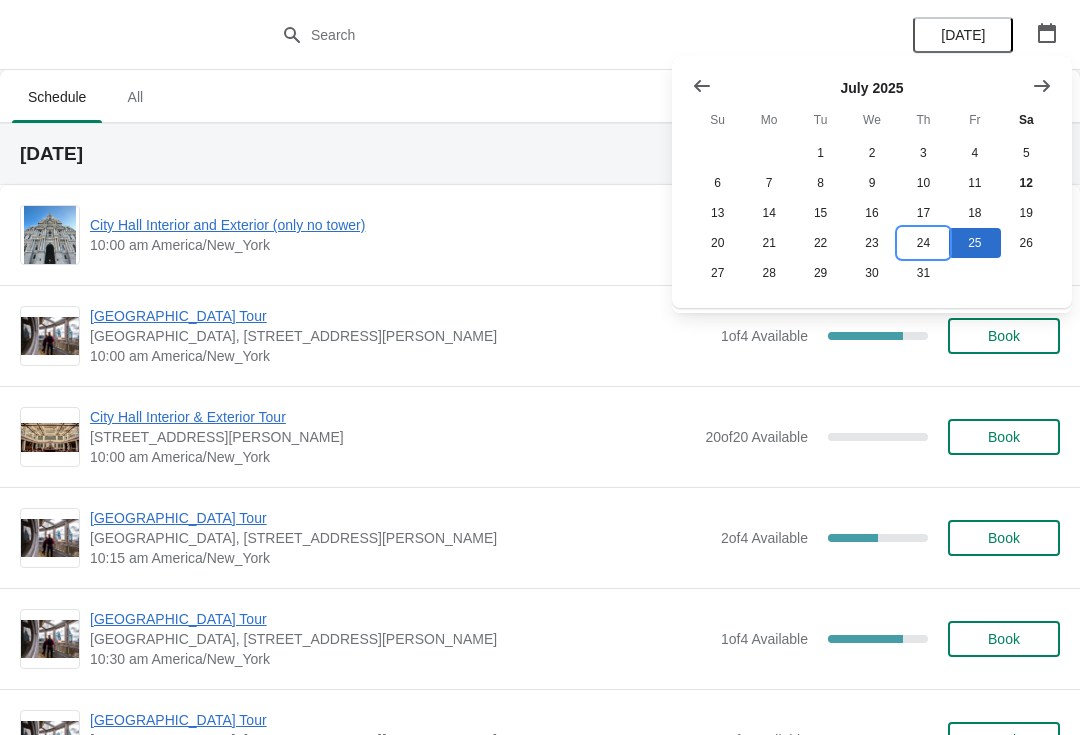 click on "24" at bounding box center [923, 243] 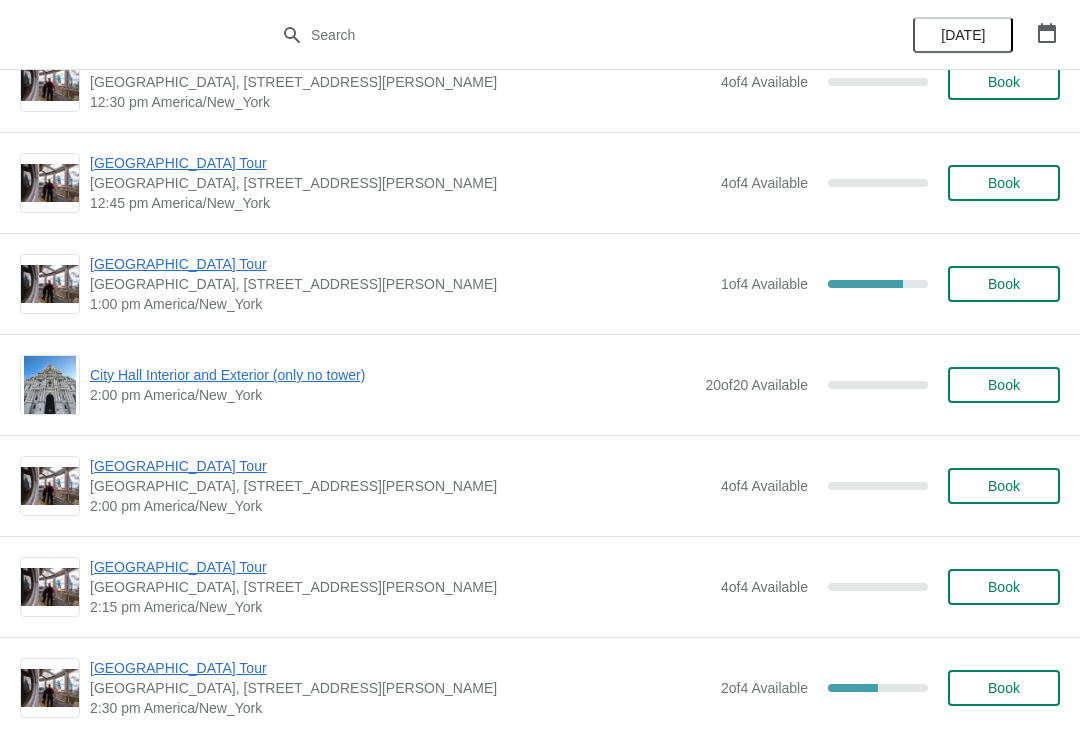 scroll, scrollTop: 1364, scrollLeft: 0, axis: vertical 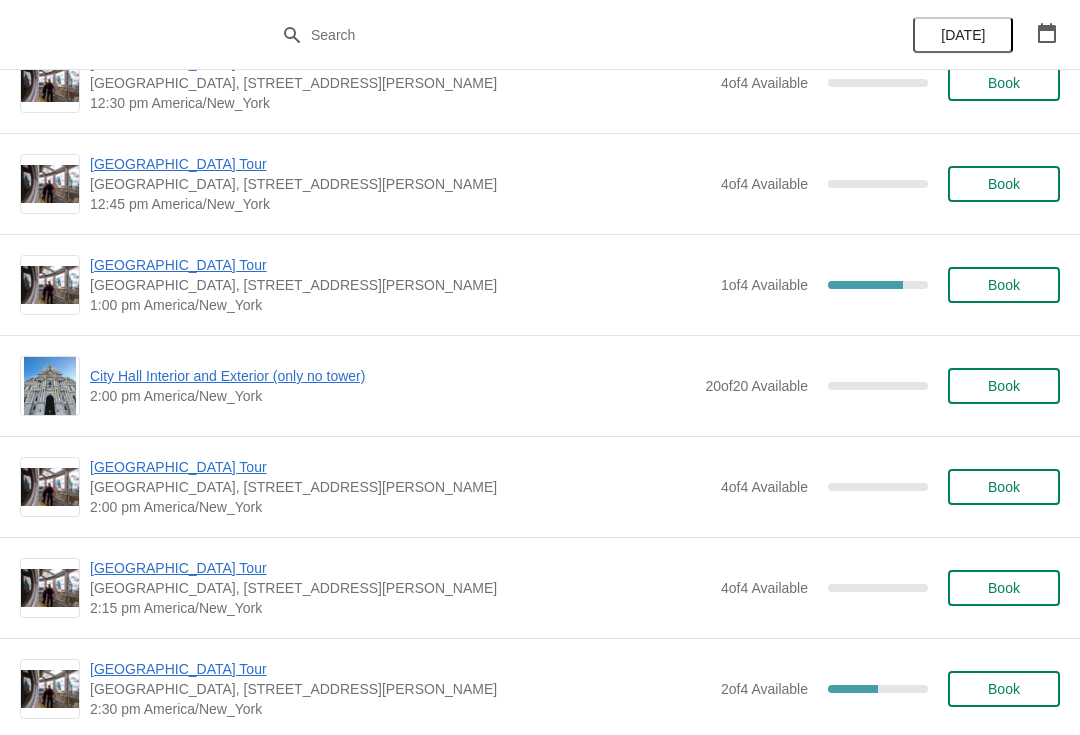 click on "[GEOGRAPHIC_DATA] Tour" at bounding box center (400, 265) 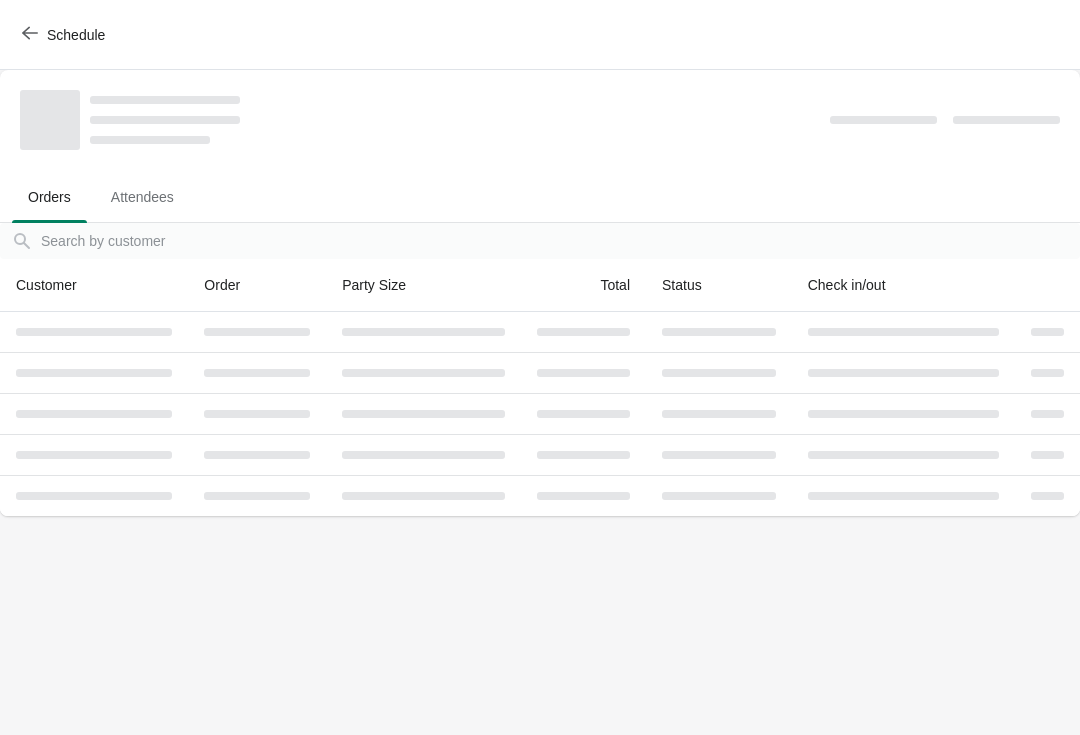 scroll, scrollTop: 0, scrollLeft: 0, axis: both 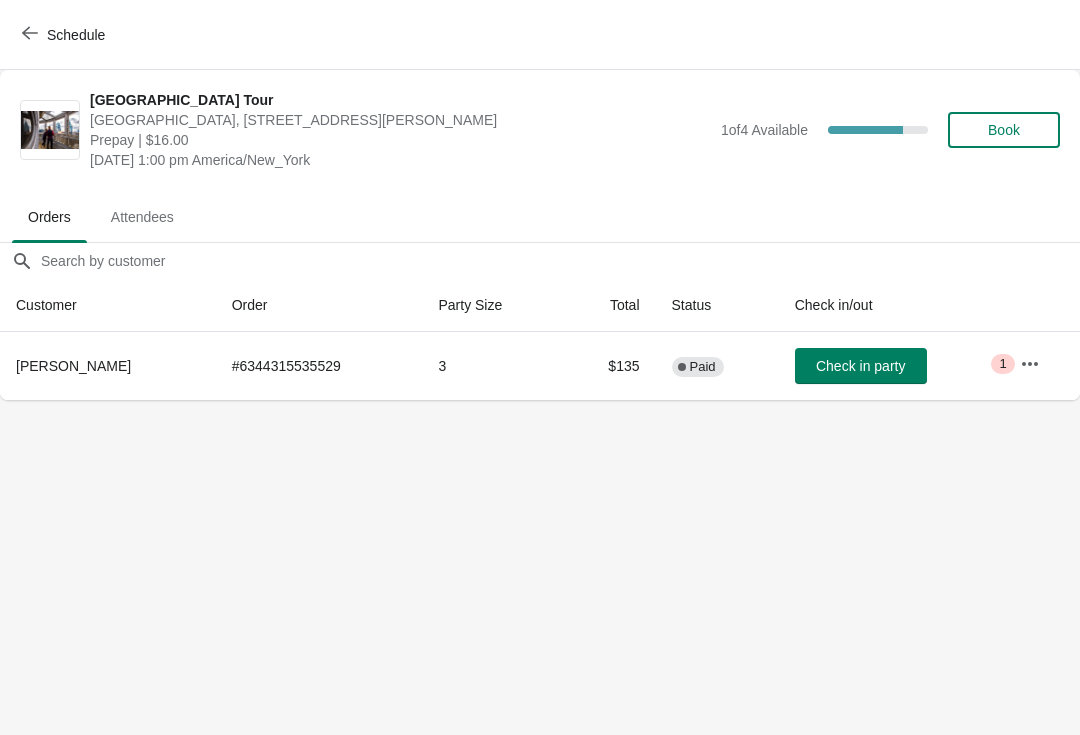 click 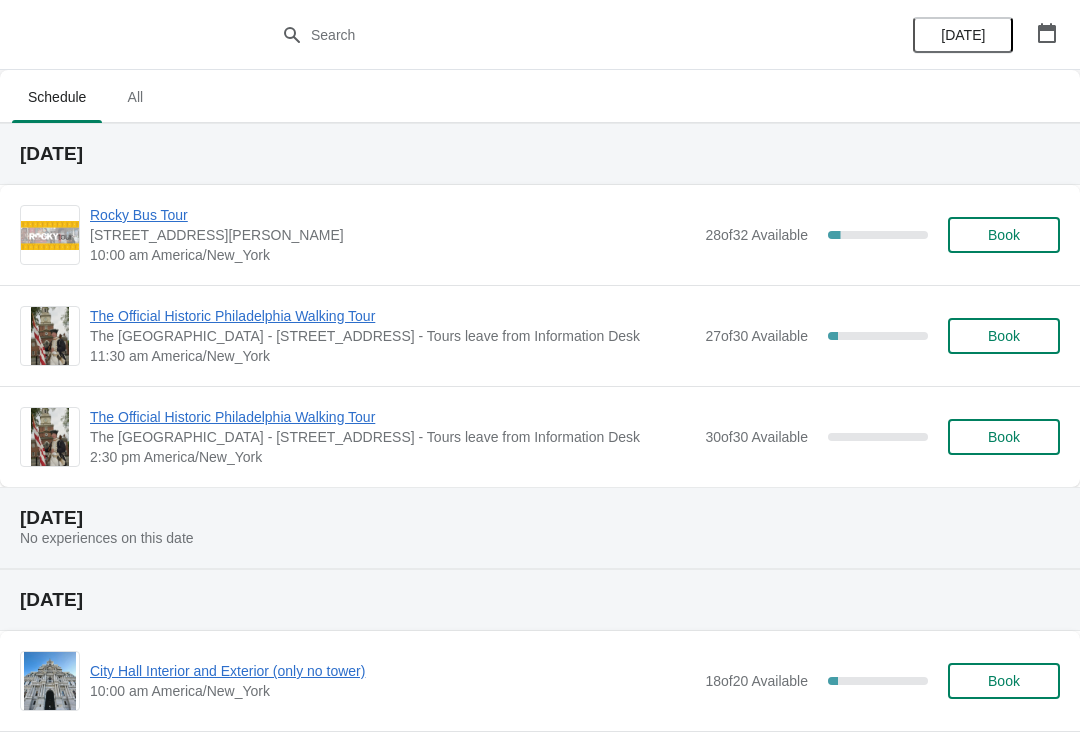 click at bounding box center [1047, 33] 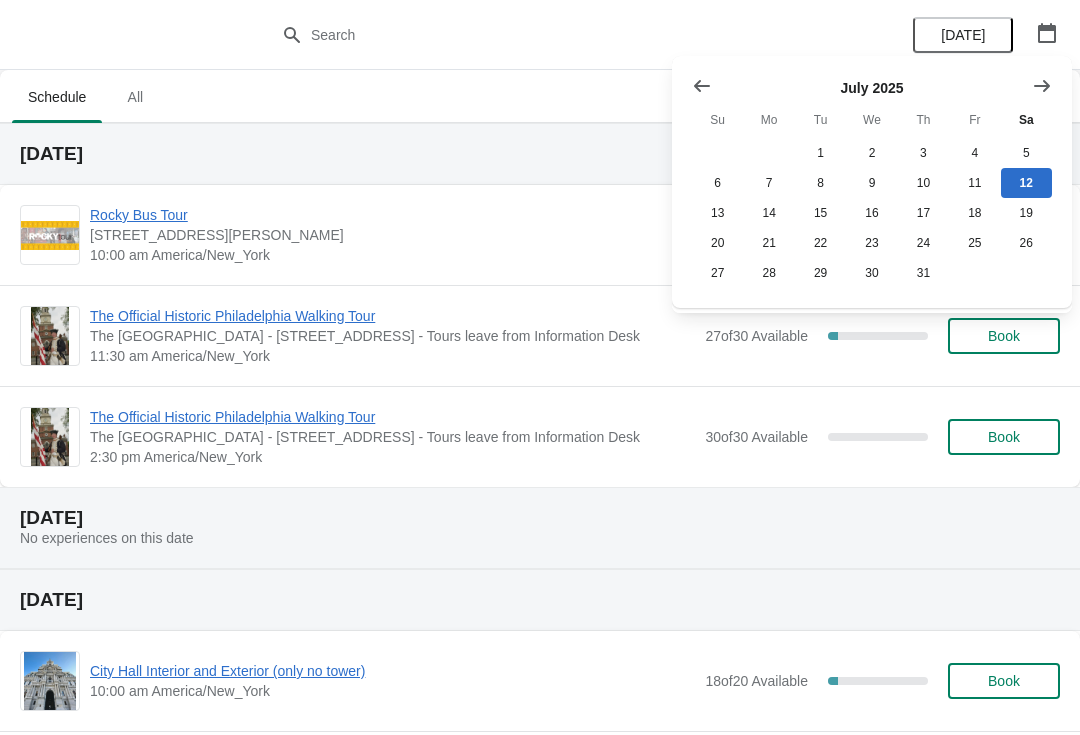 click 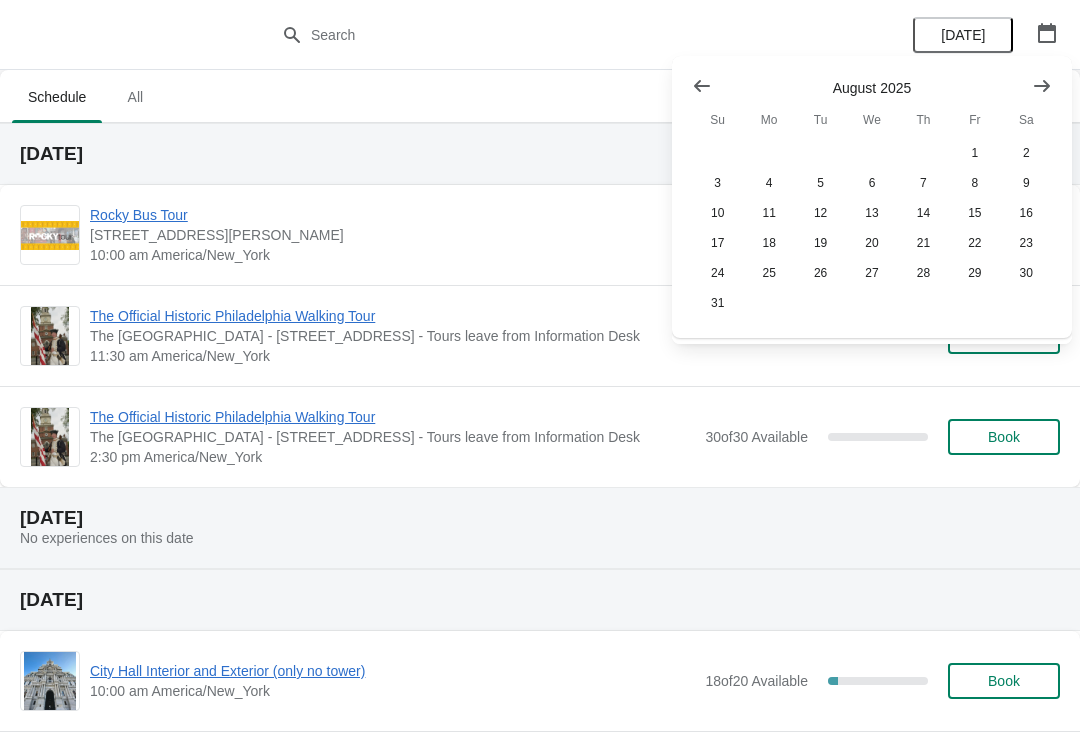click at bounding box center (1042, 86) 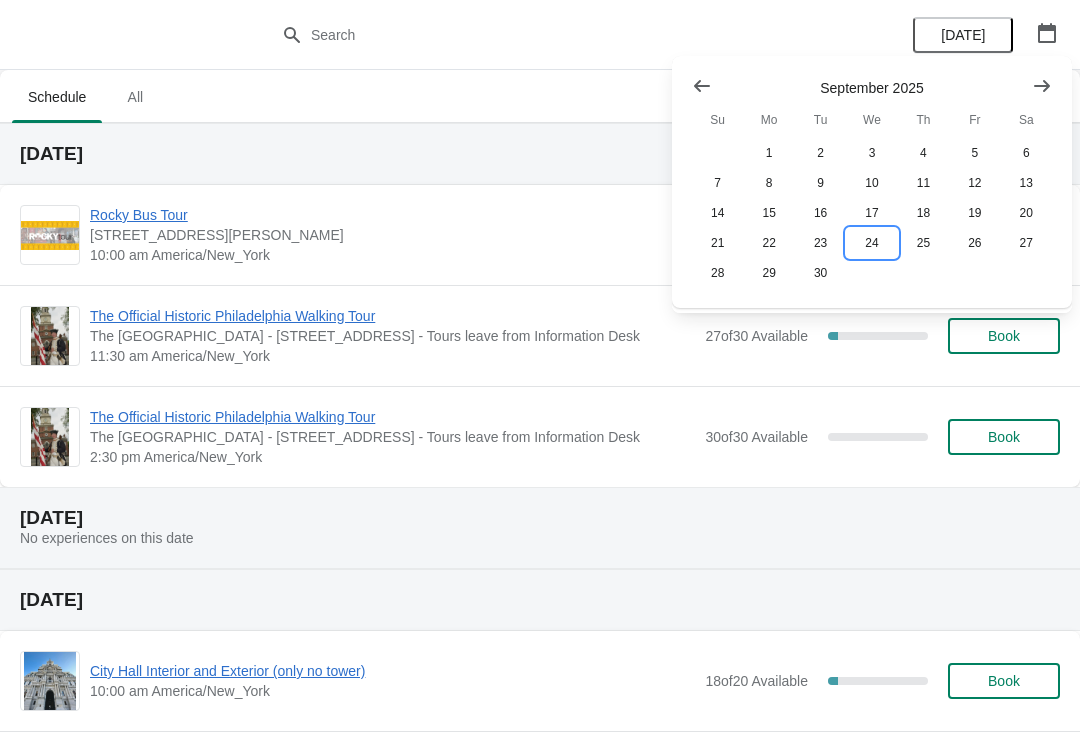click on "24" at bounding box center (871, 243) 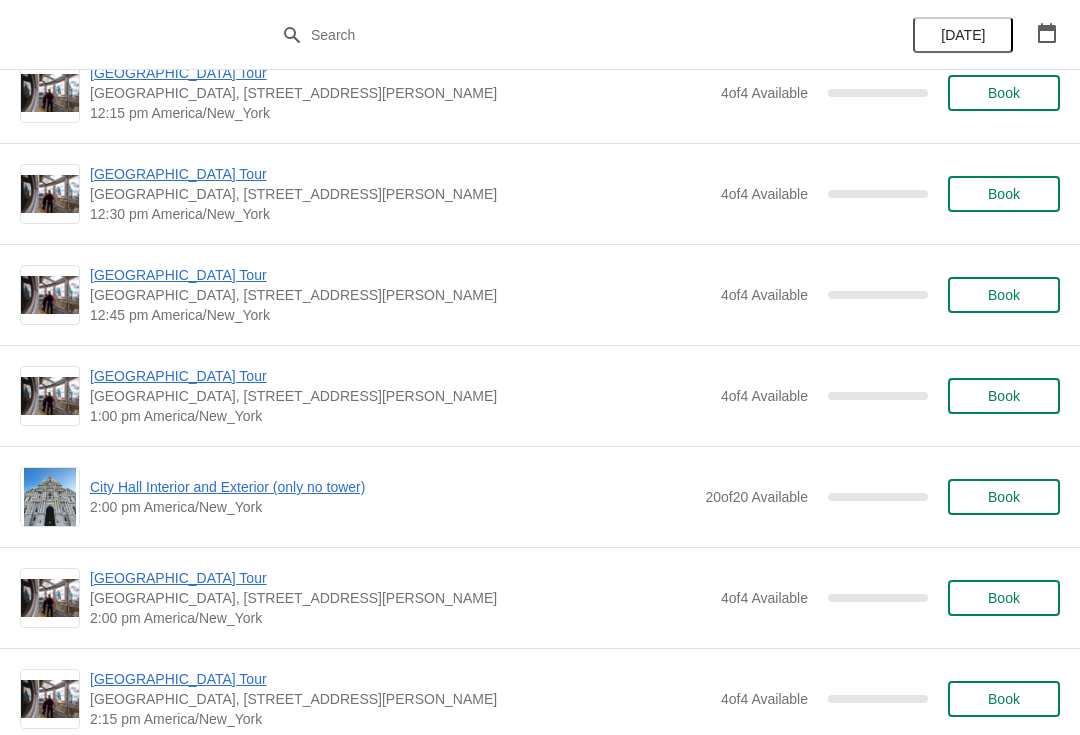 scroll, scrollTop: 1315, scrollLeft: 0, axis: vertical 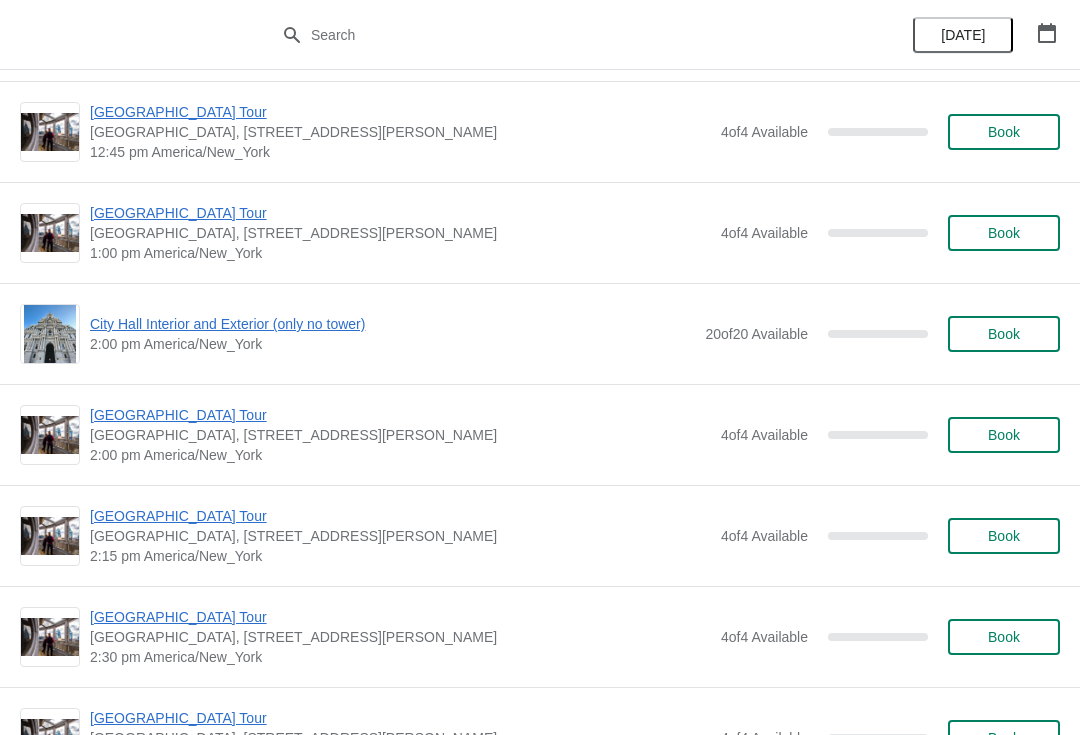 click on "[GEOGRAPHIC_DATA] Tour" at bounding box center [400, 213] 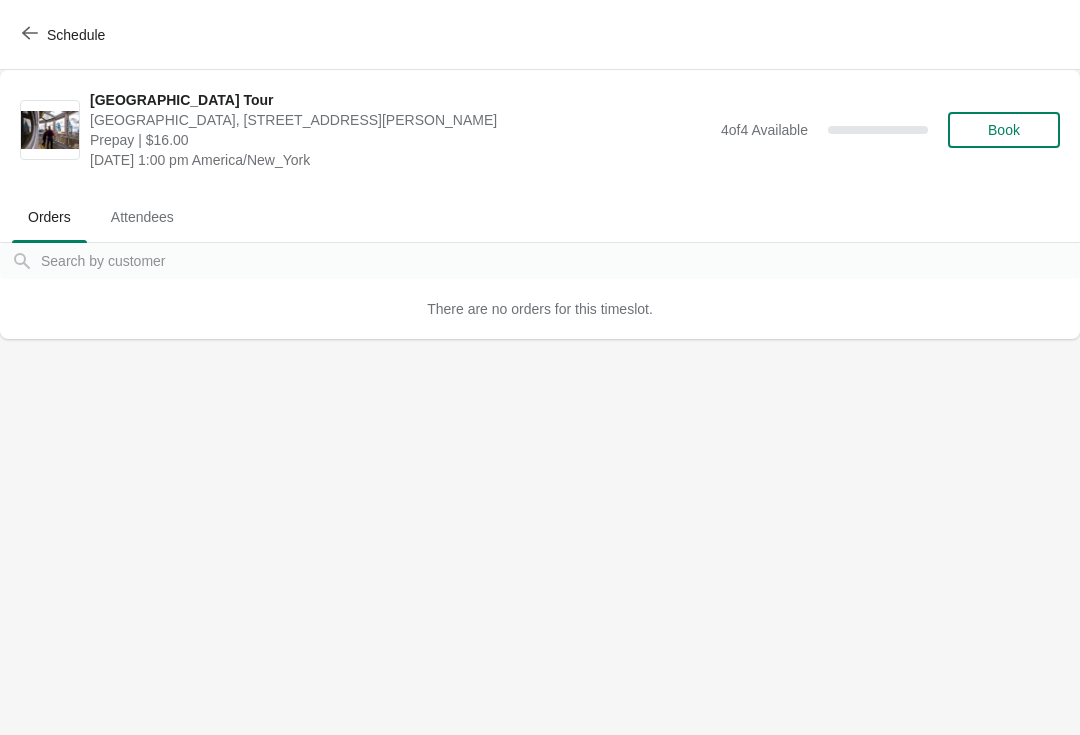click on "Book" at bounding box center (1004, 130) 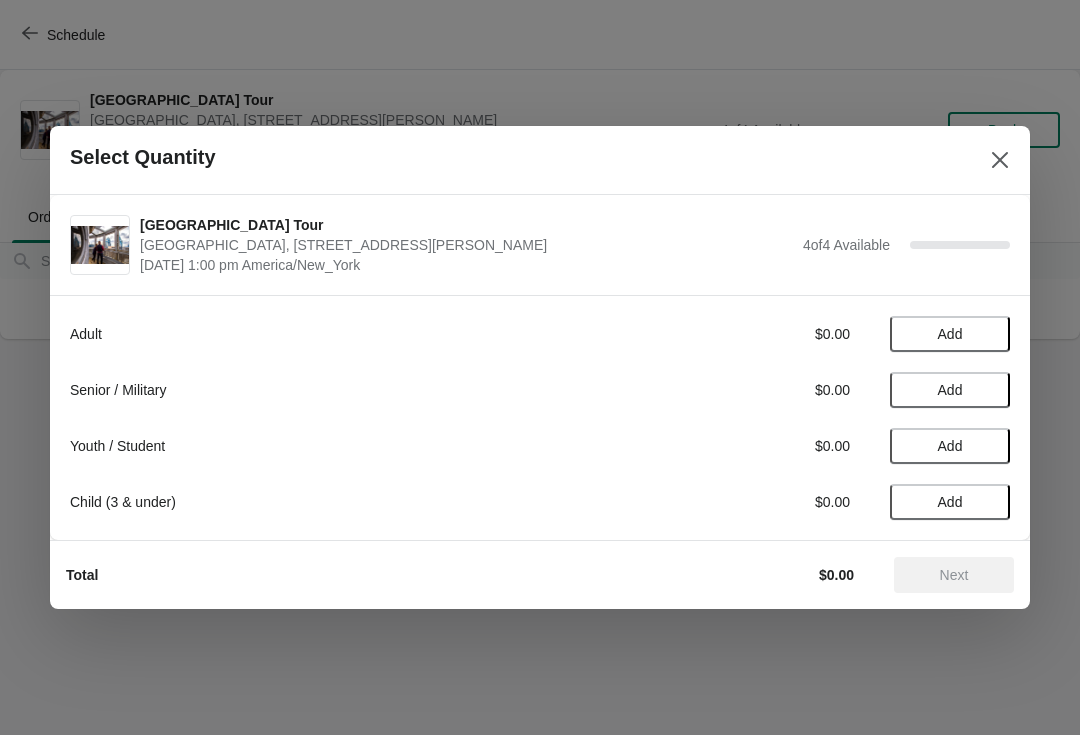 click on "Add" at bounding box center (950, 390) 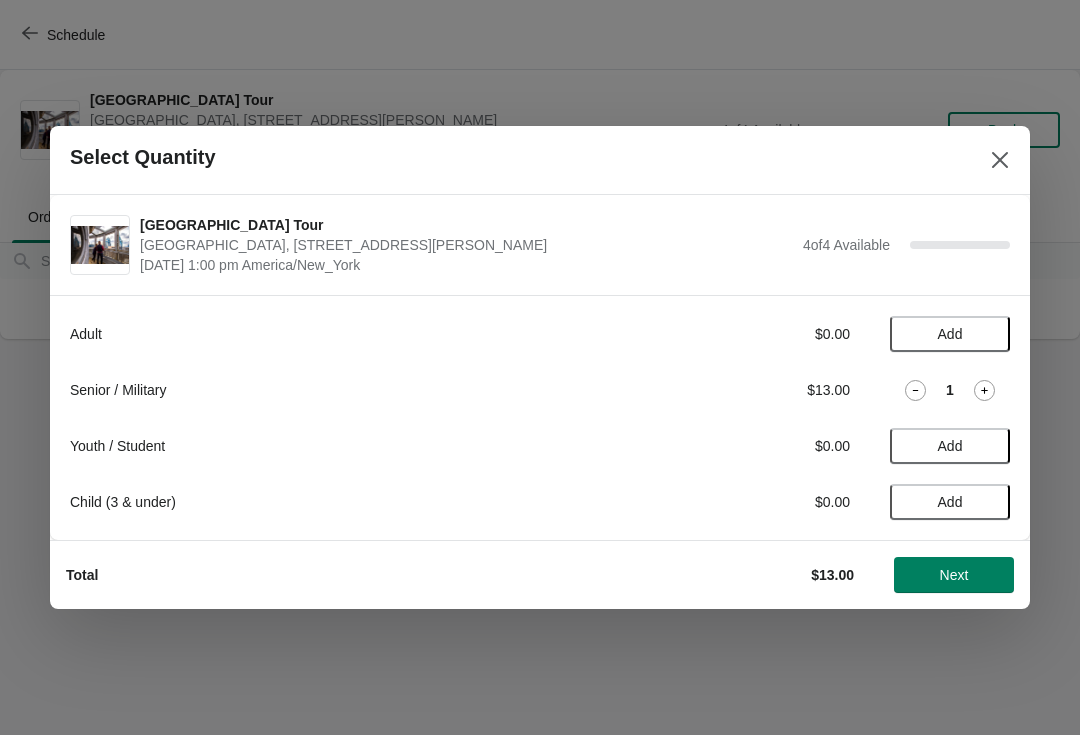 click 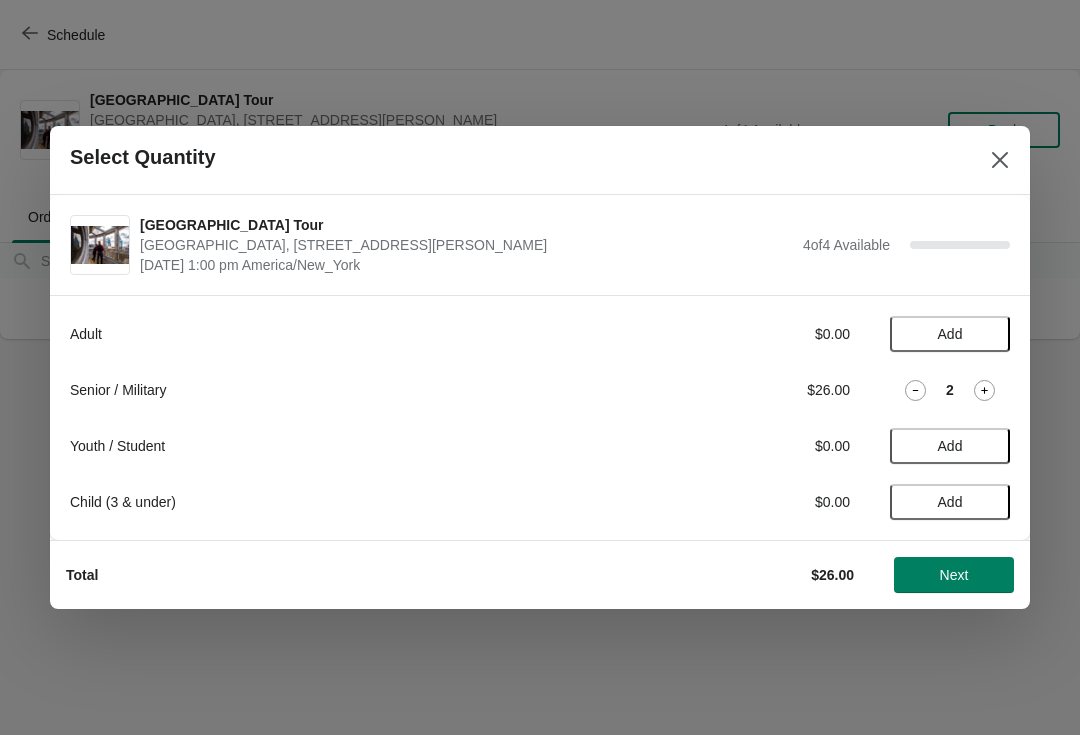 click on "Next" at bounding box center [954, 575] 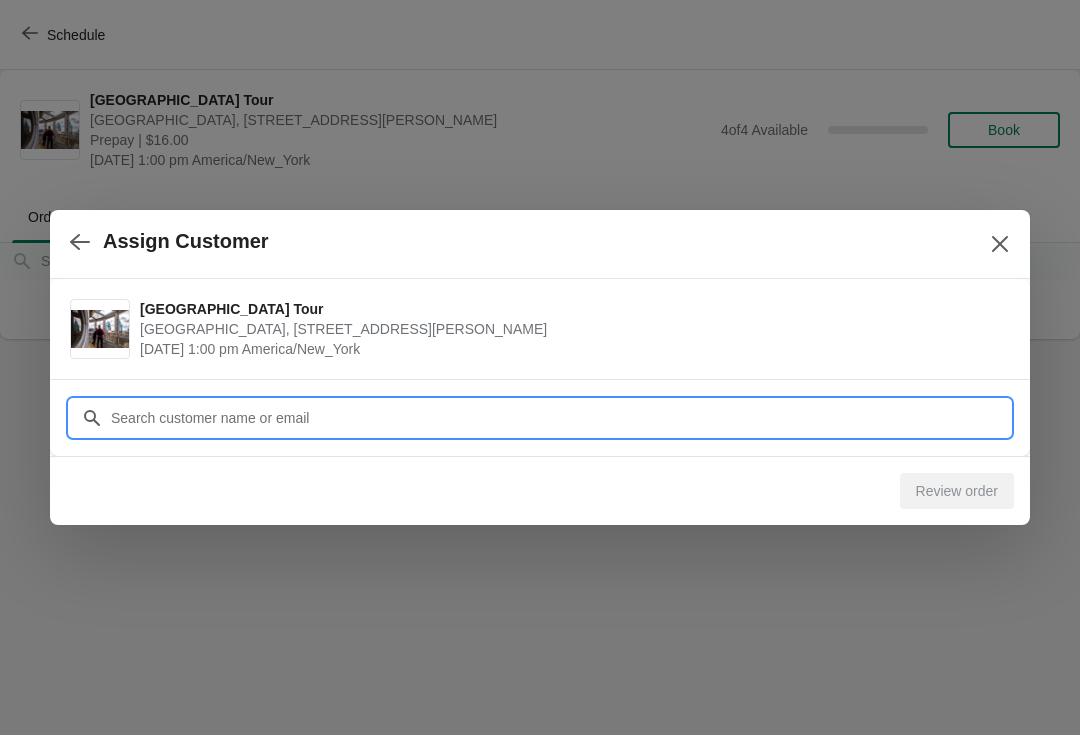 click on "Customer" at bounding box center [560, 418] 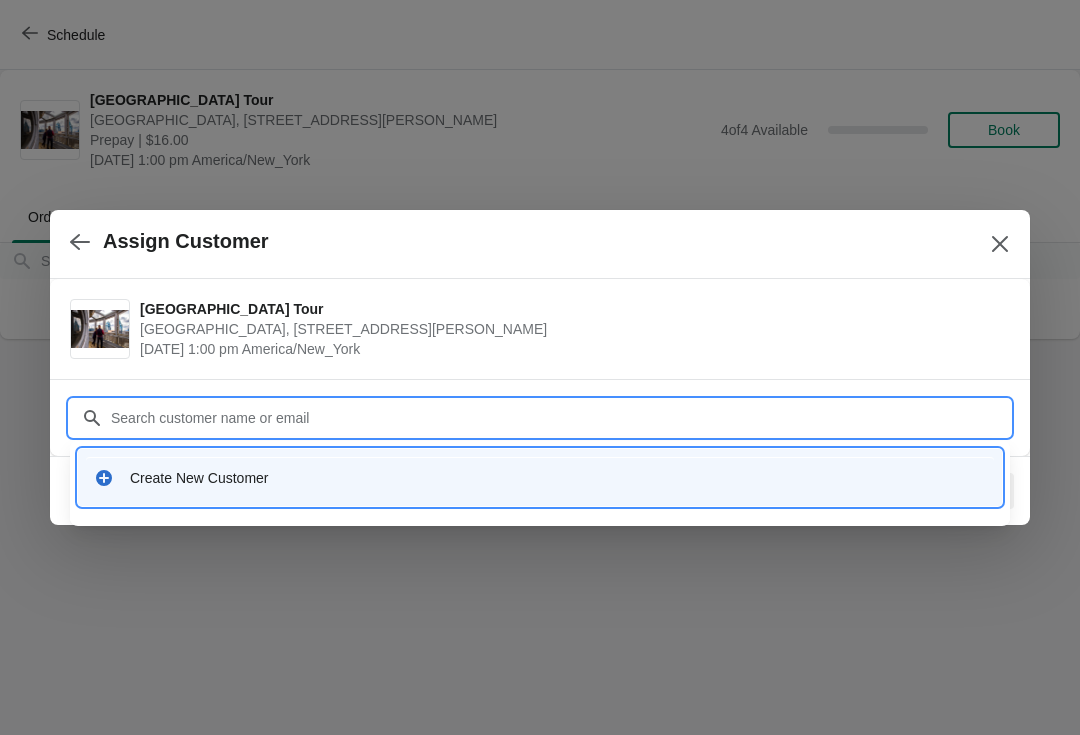 click on "Create New Customer" at bounding box center (540, 477) 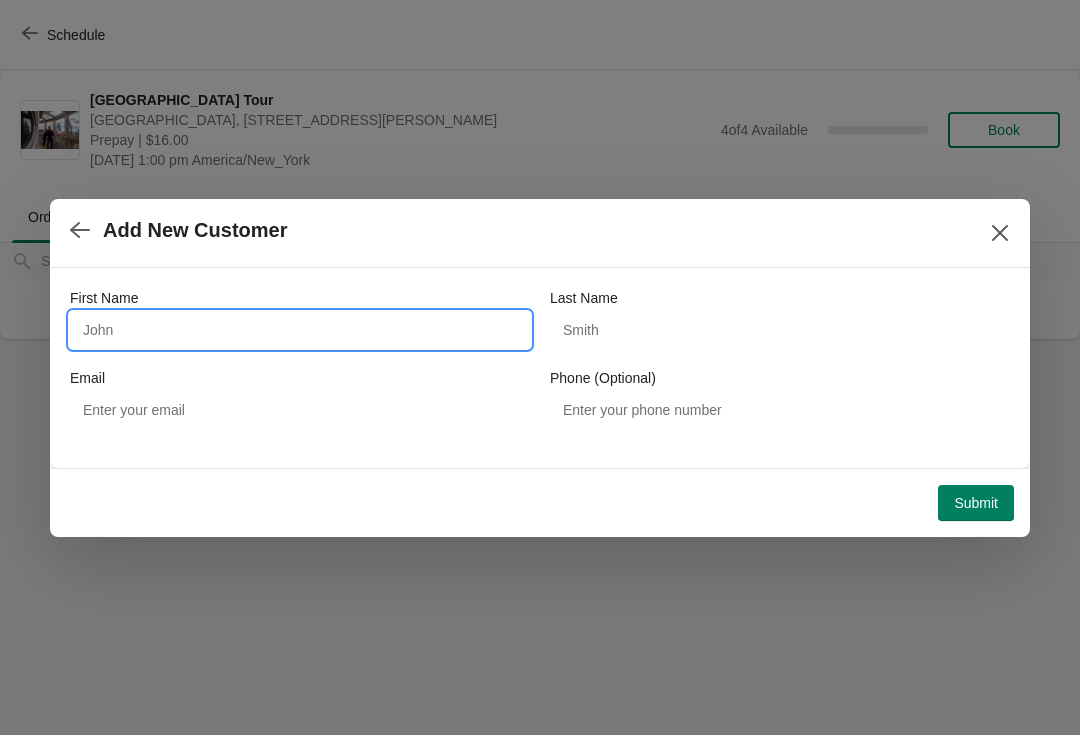 click on "First Name" at bounding box center [300, 330] 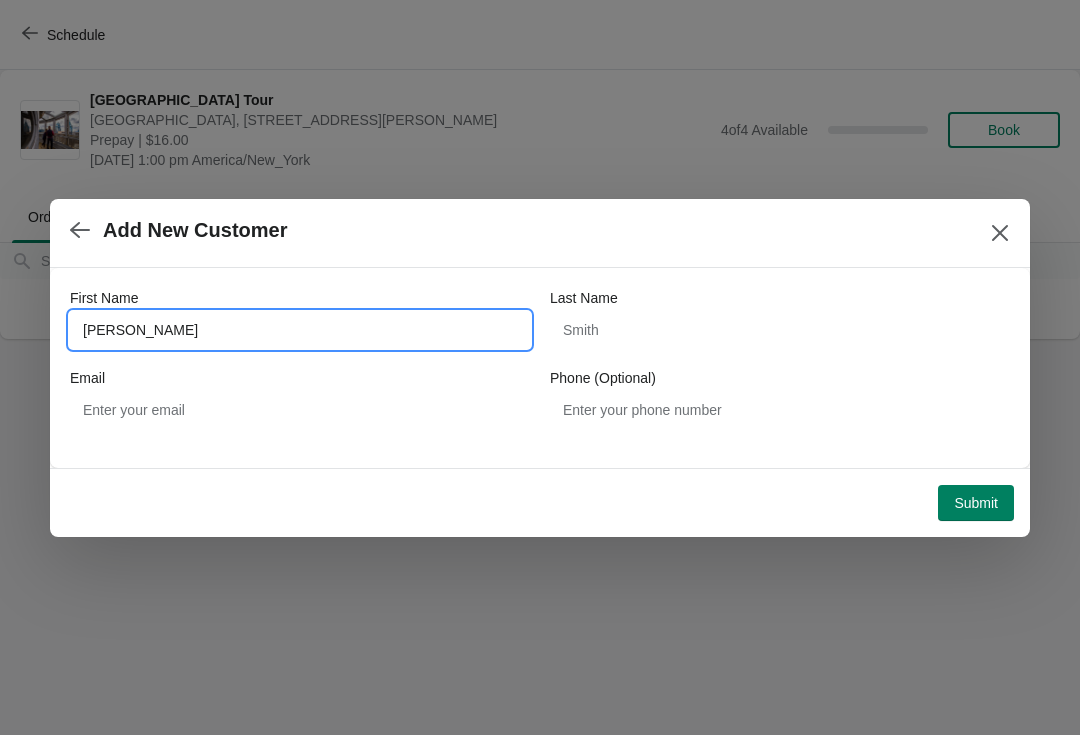 type on "[PERSON_NAME]" 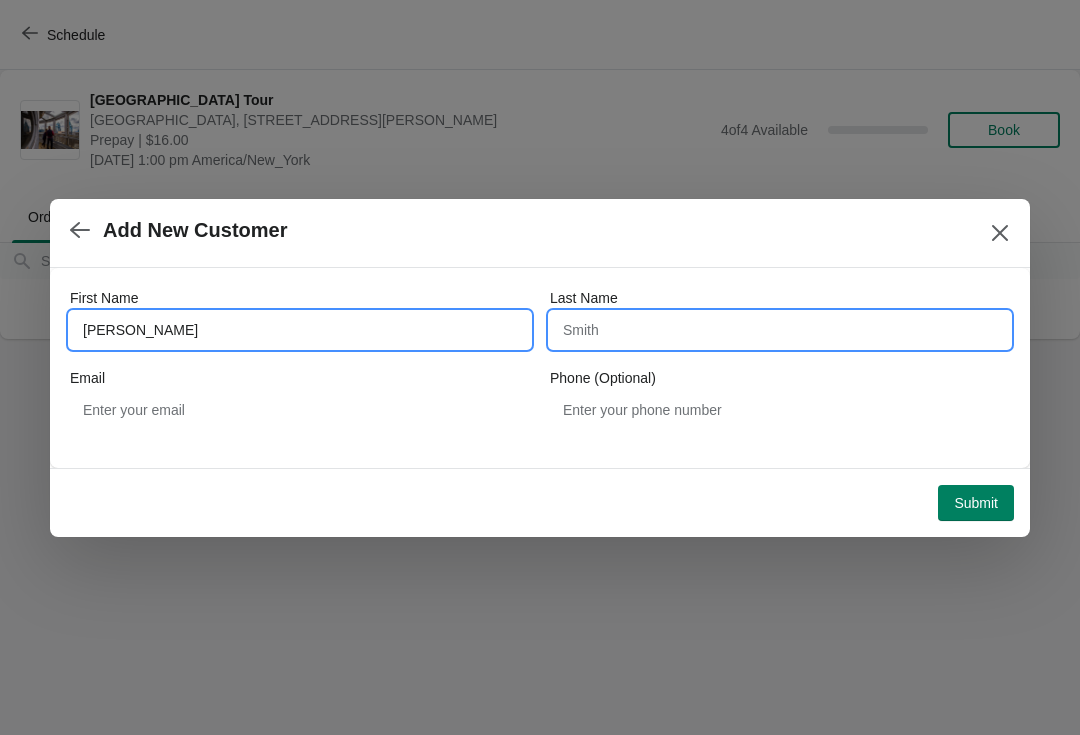 click on "Last Name" at bounding box center [780, 330] 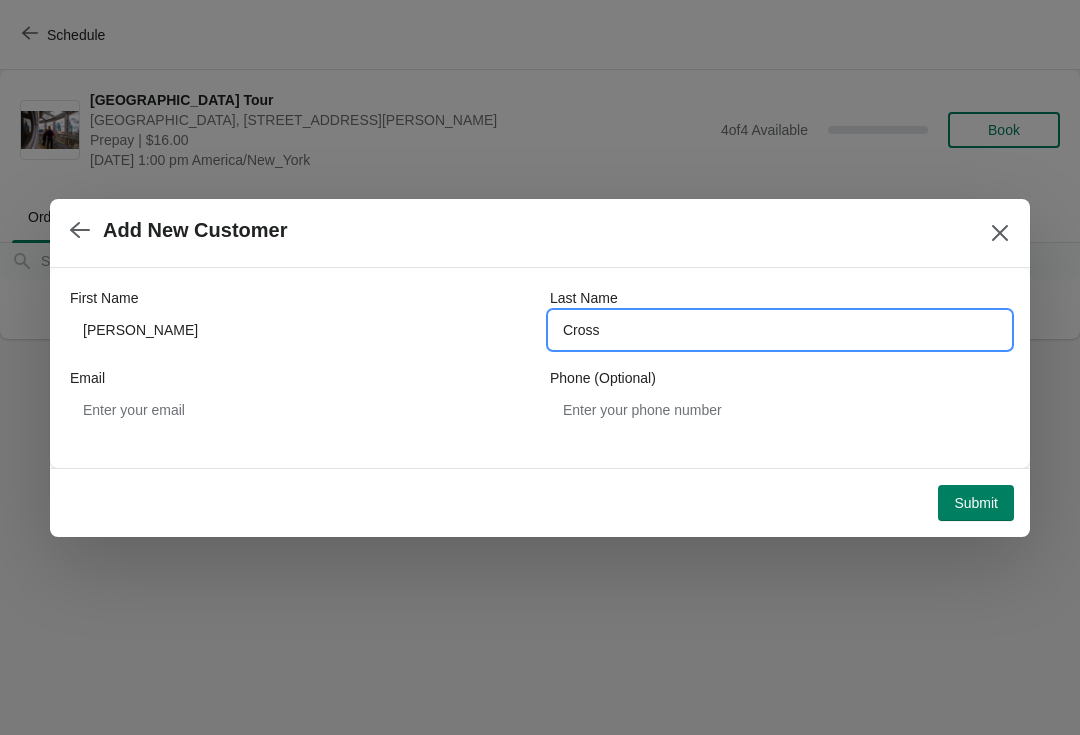 type on "Cross" 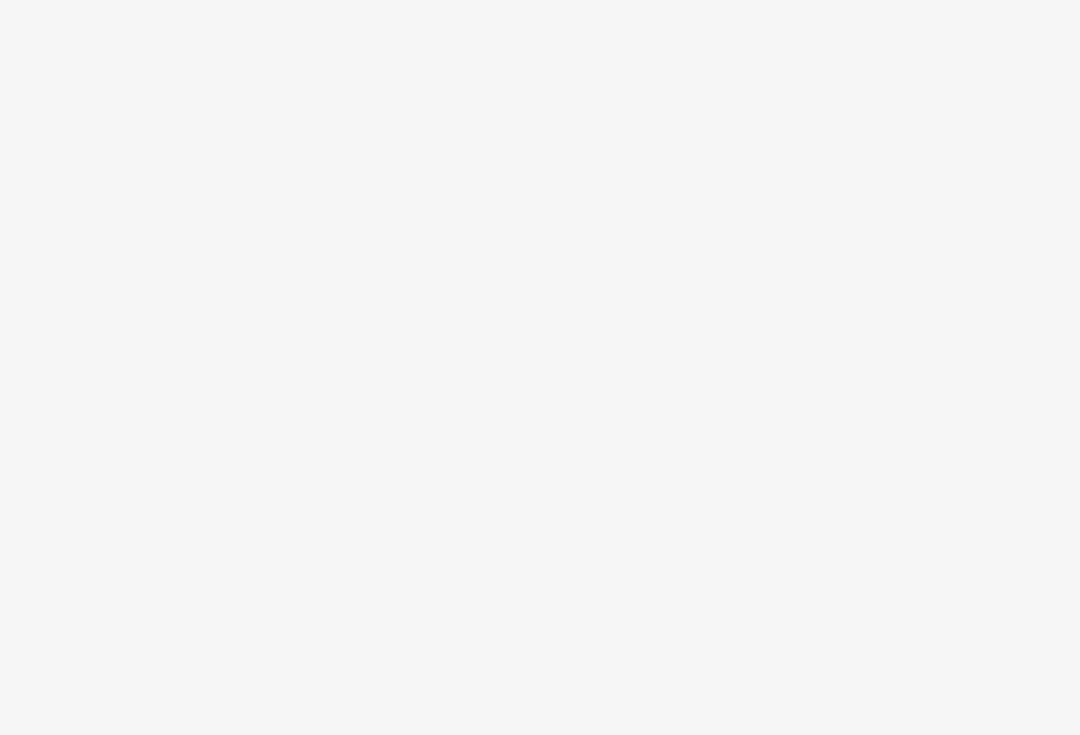 scroll, scrollTop: 0, scrollLeft: 0, axis: both 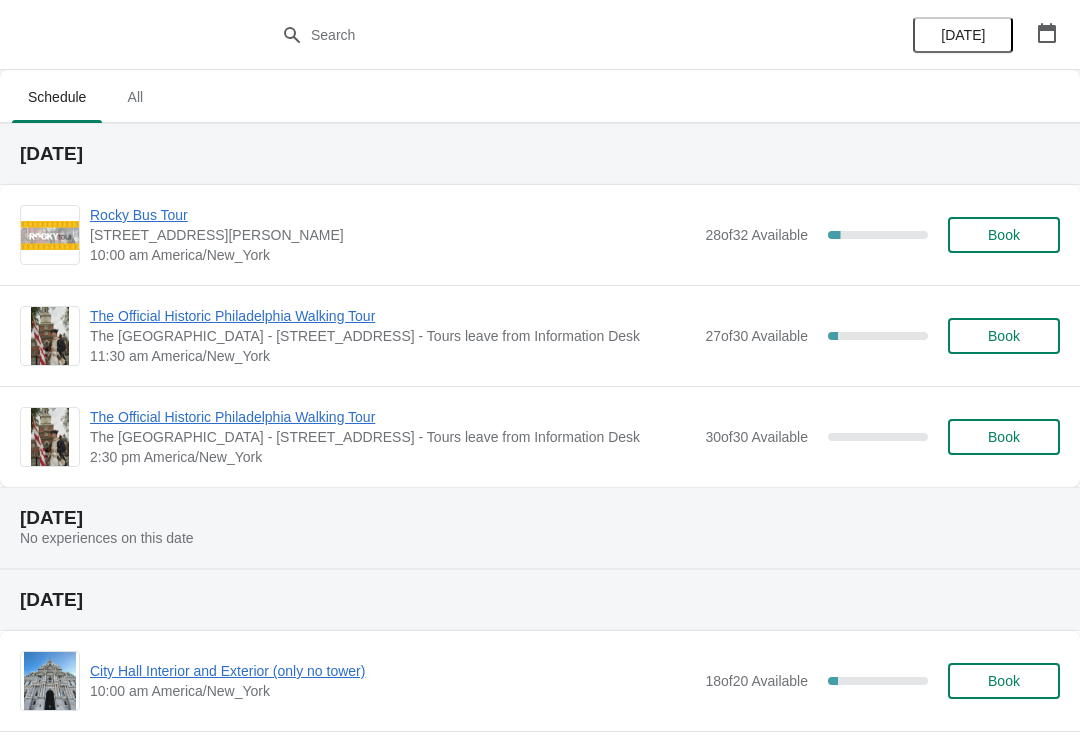 click 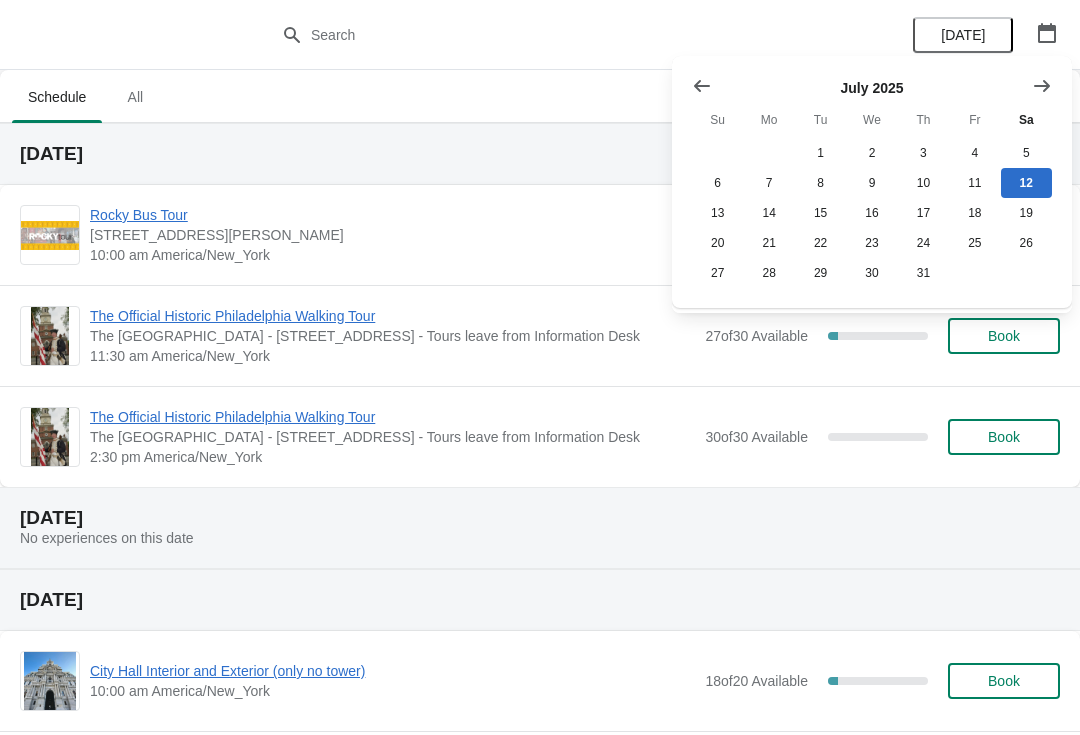 click 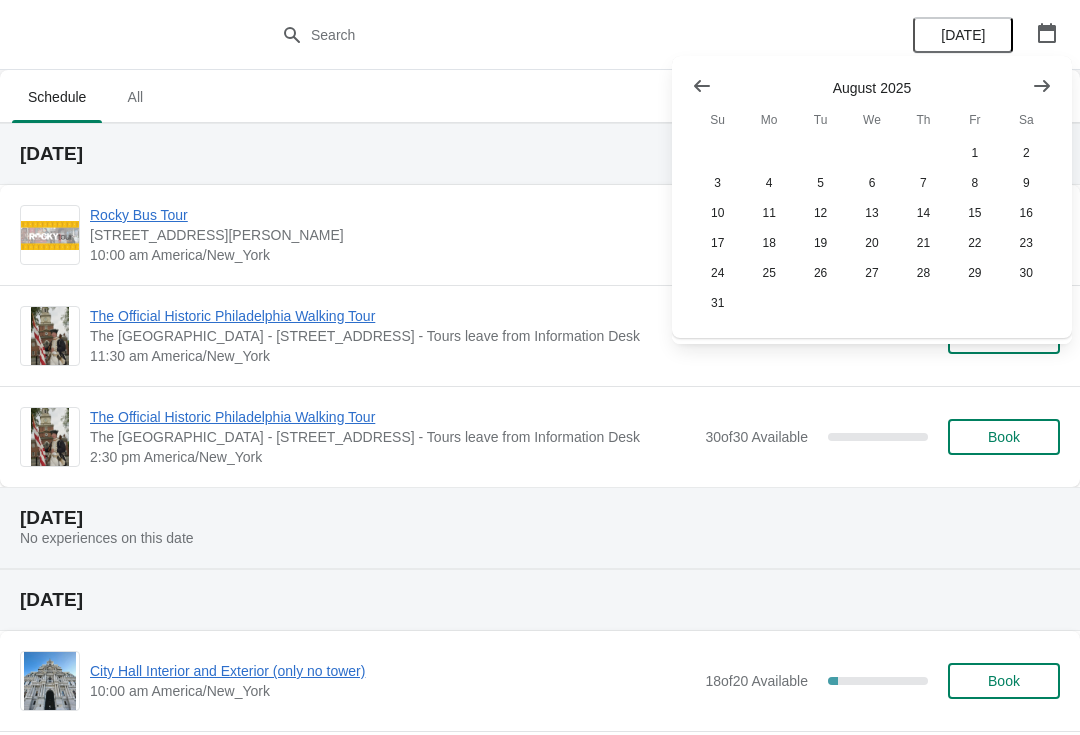 click 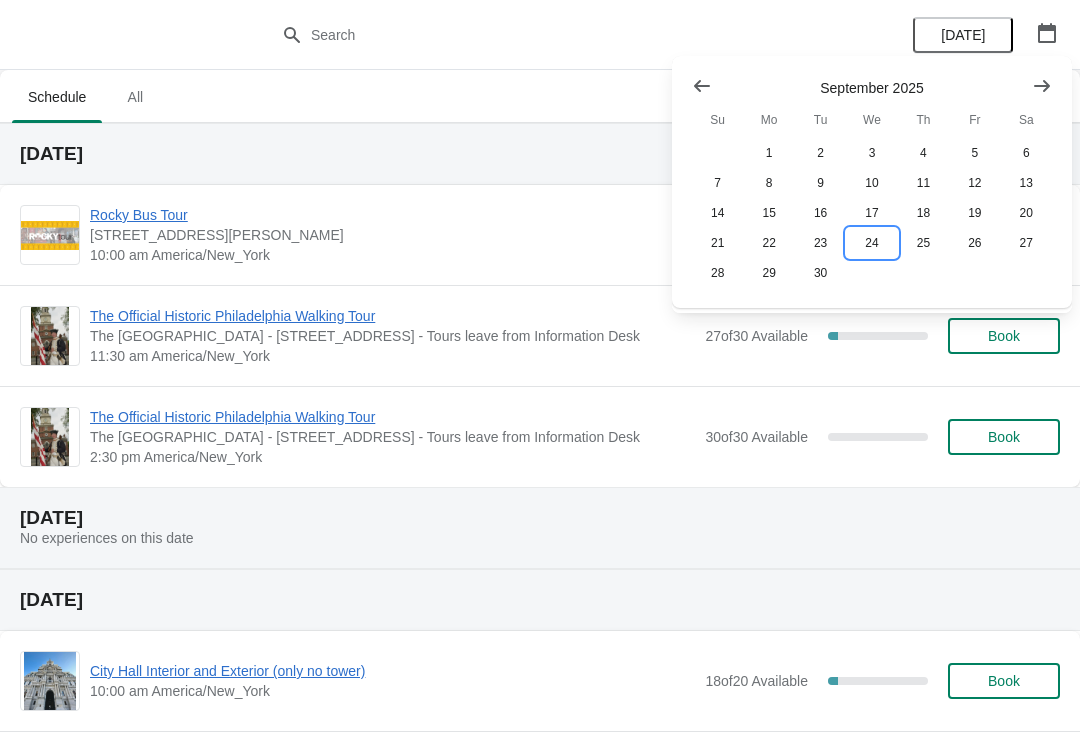 click on "24" at bounding box center [871, 243] 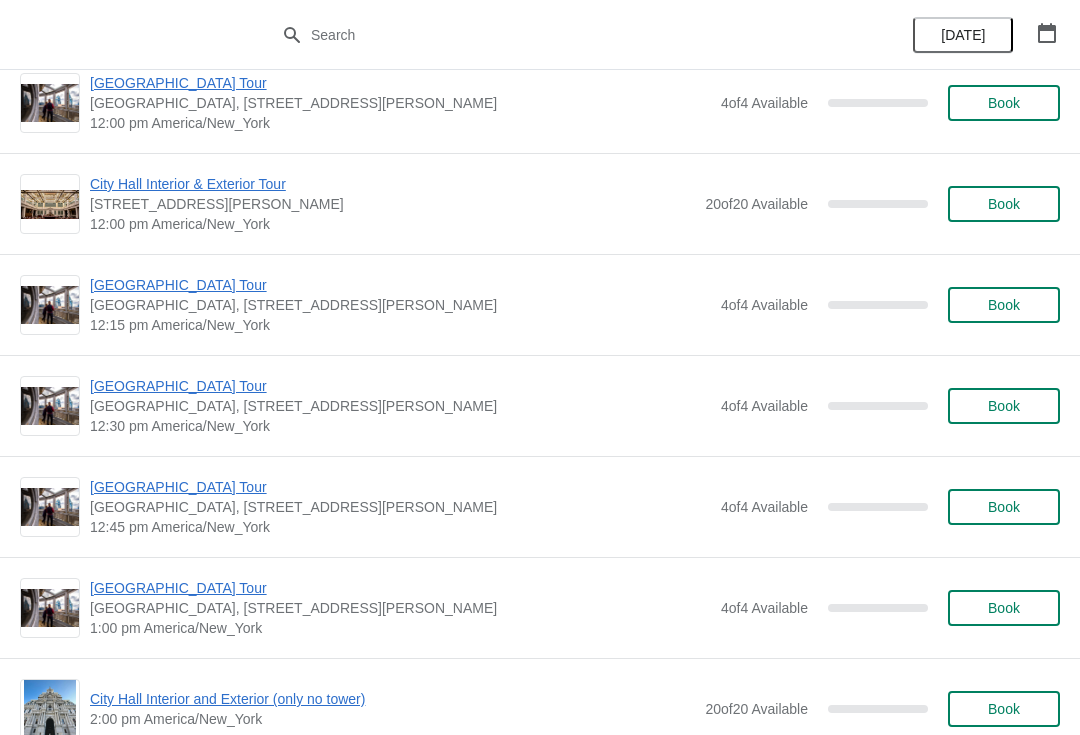 scroll, scrollTop: 949, scrollLeft: 0, axis: vertical 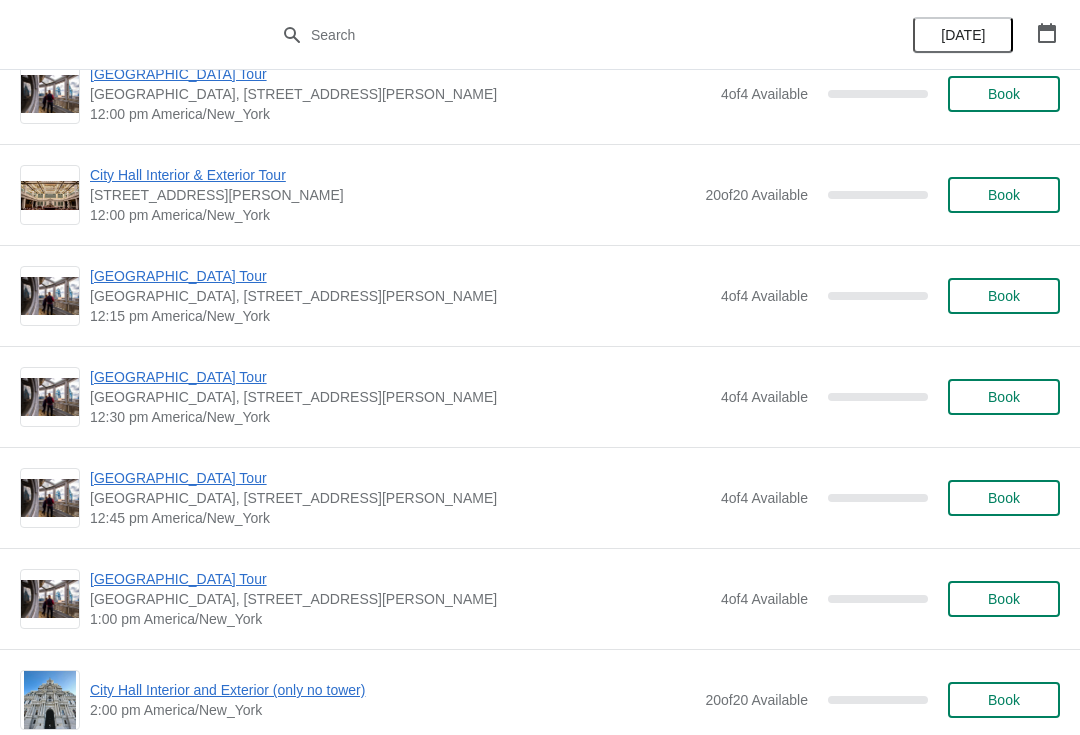 click on "[GEOGRAPHIC_DATA] Tour" at bounding box center [400, 579] 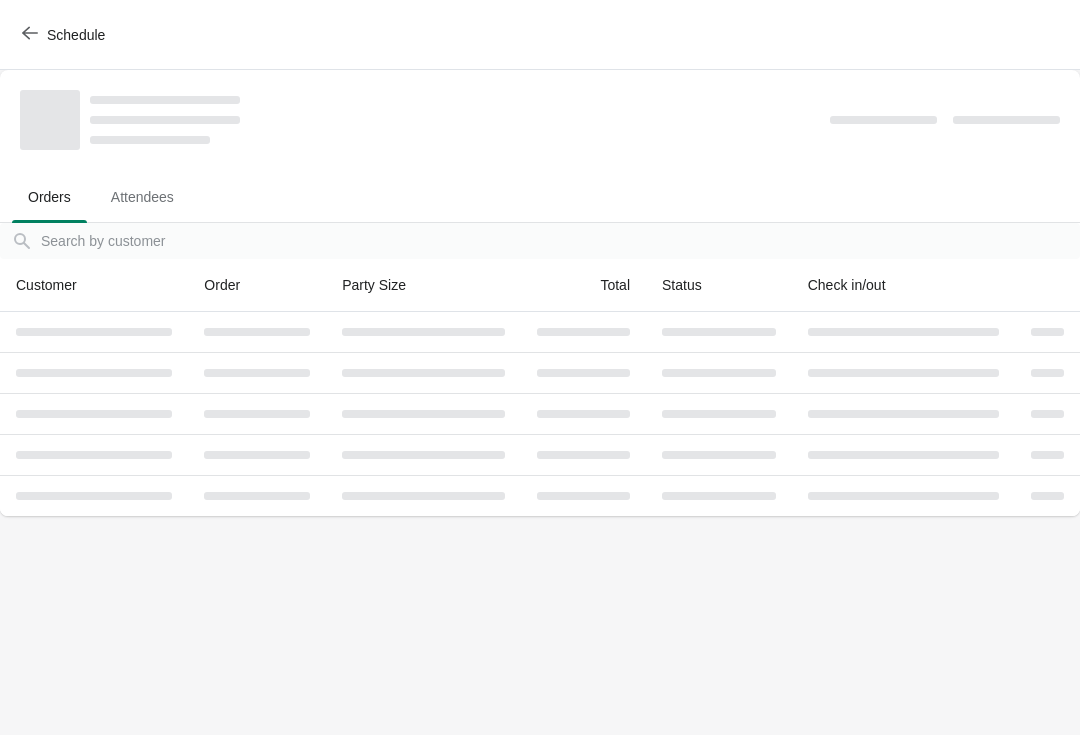 scroll, scrollTop: 0, scrollLeft: 0, axis: both 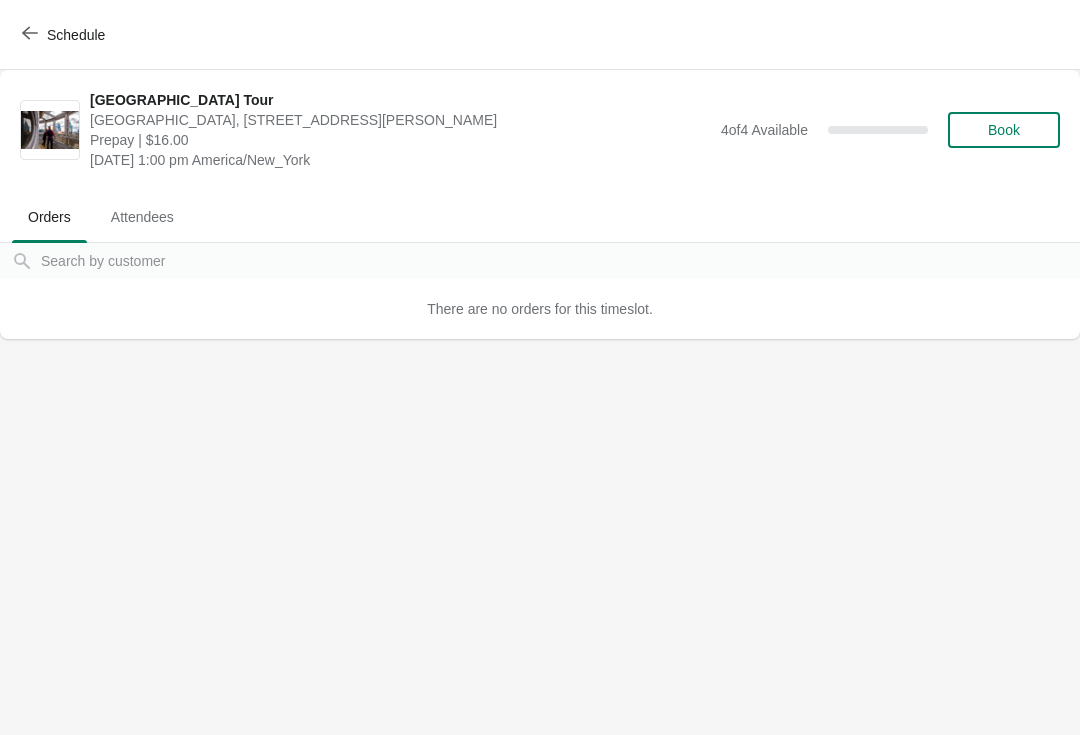 click on "Book" at bounding box center (1004, 130) 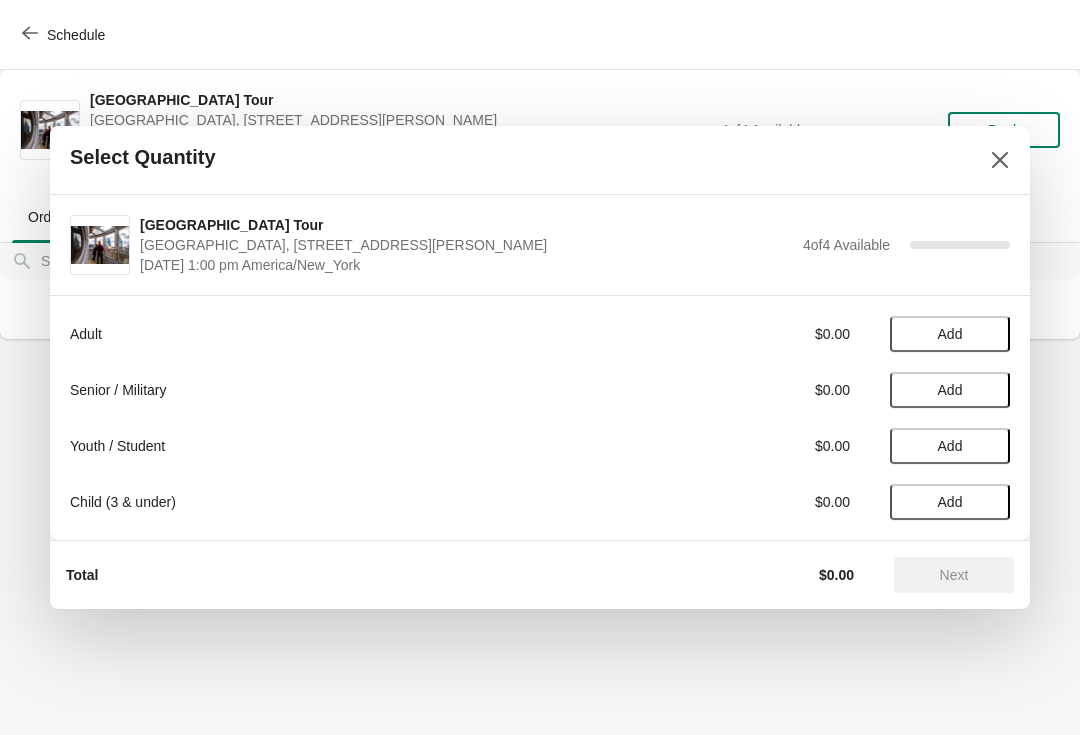 click on "Add" at bounding box center (950, 390) 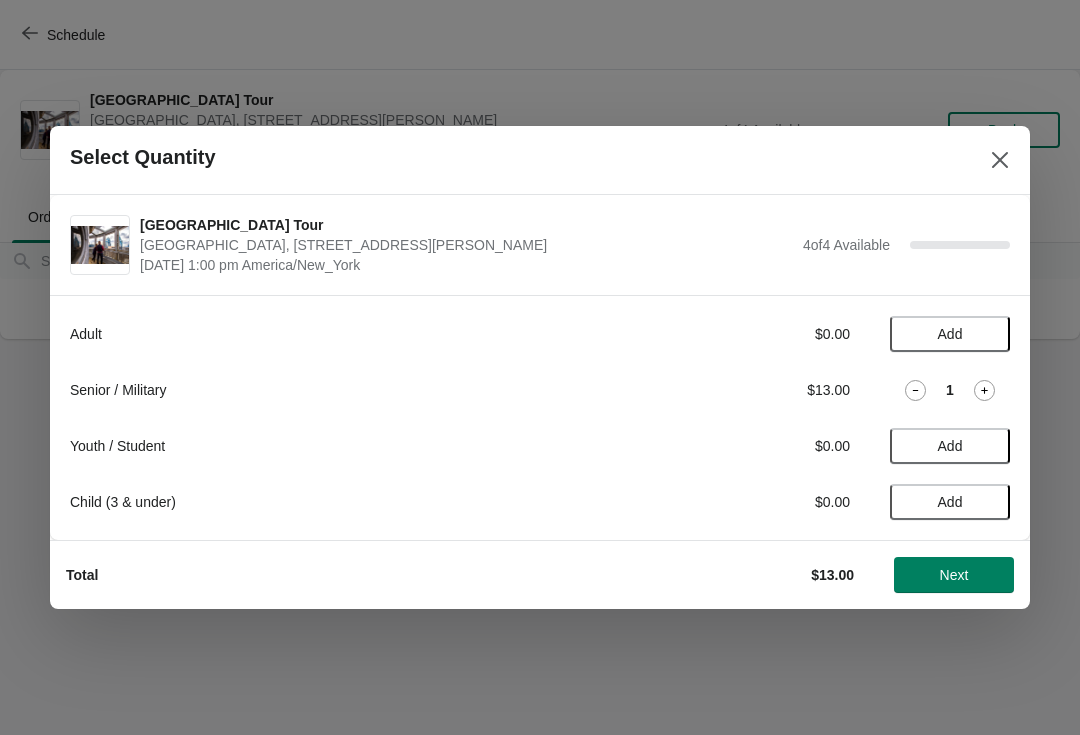 click 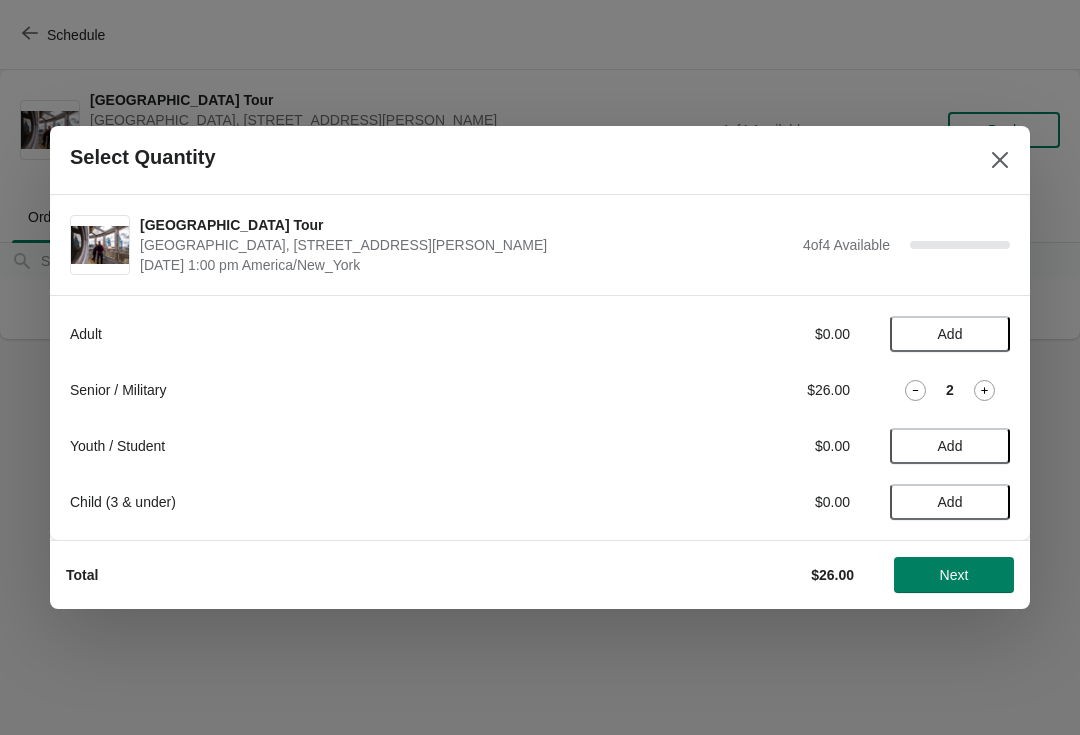 click on "Next" at bounding box center [954, 575] 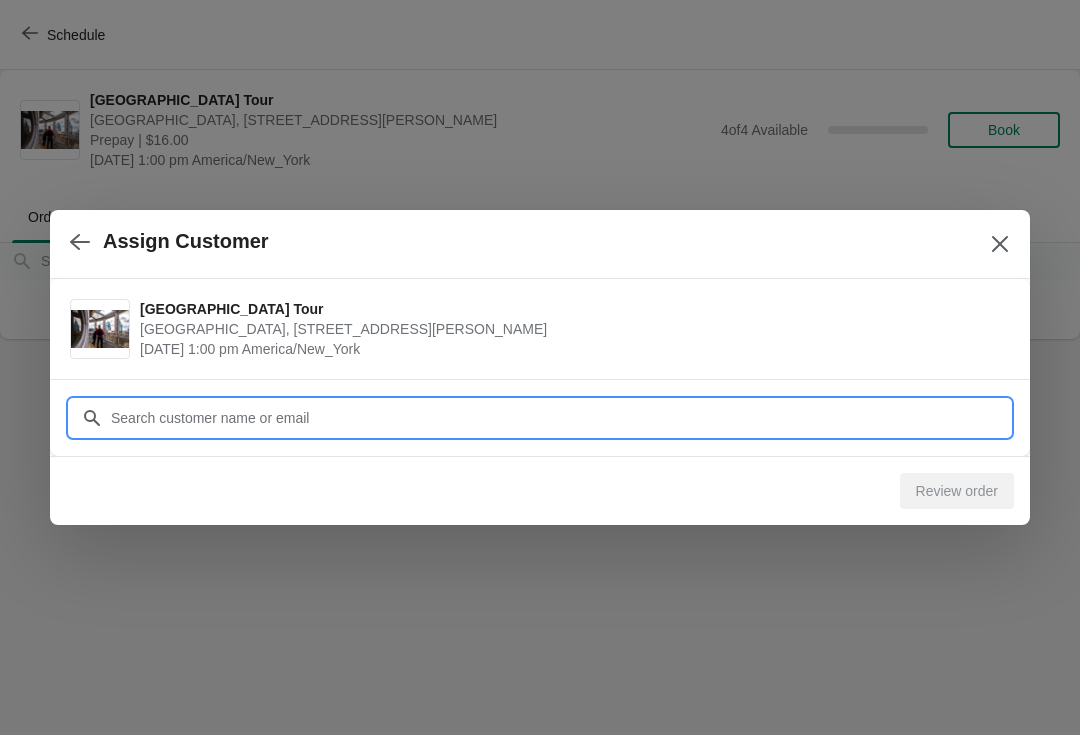 click on "Customer" at bounding box center (560, 418) 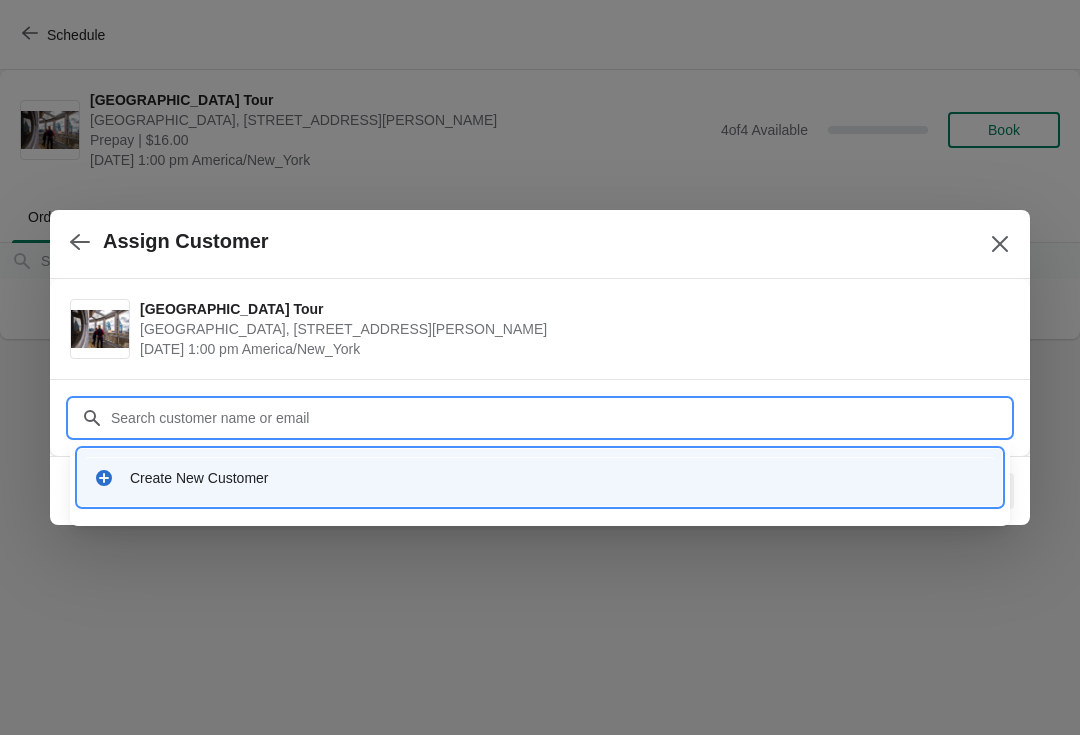 click on "Create New Customer" at bounding box center (558, 478) 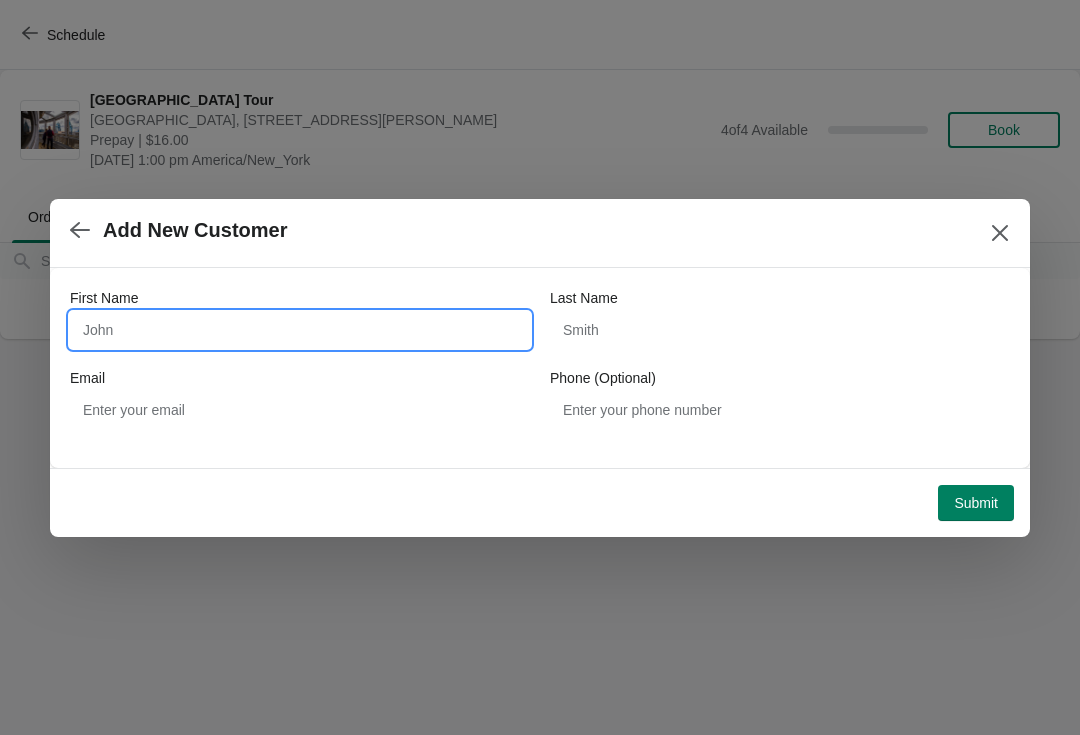 click on "First Name" at bounding box center (300, 330) 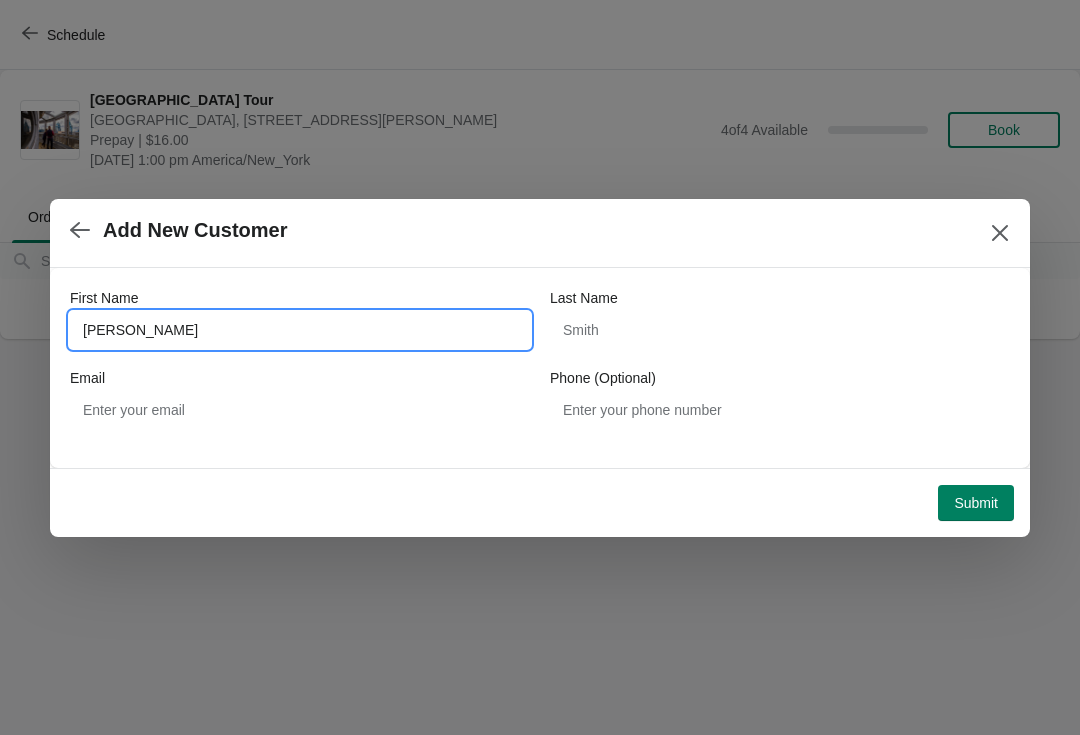 type on "[PERSON_NAME]" 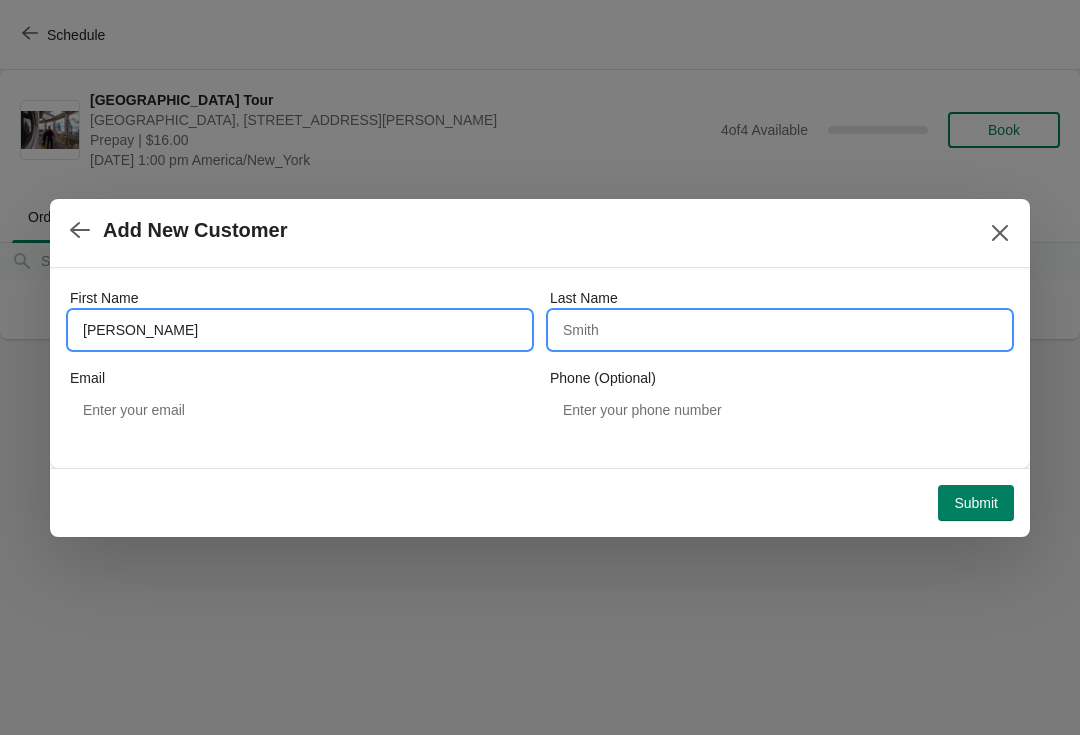 click on "Last Name" at bounding box center [780, 330] 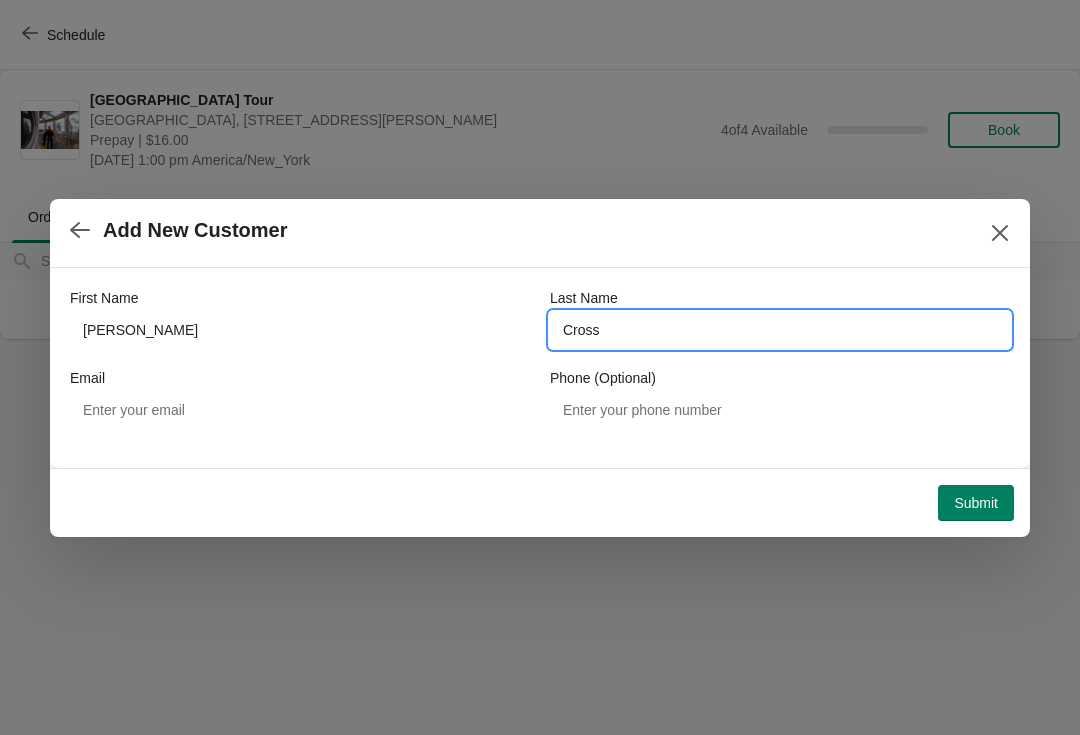 type on "Cross" 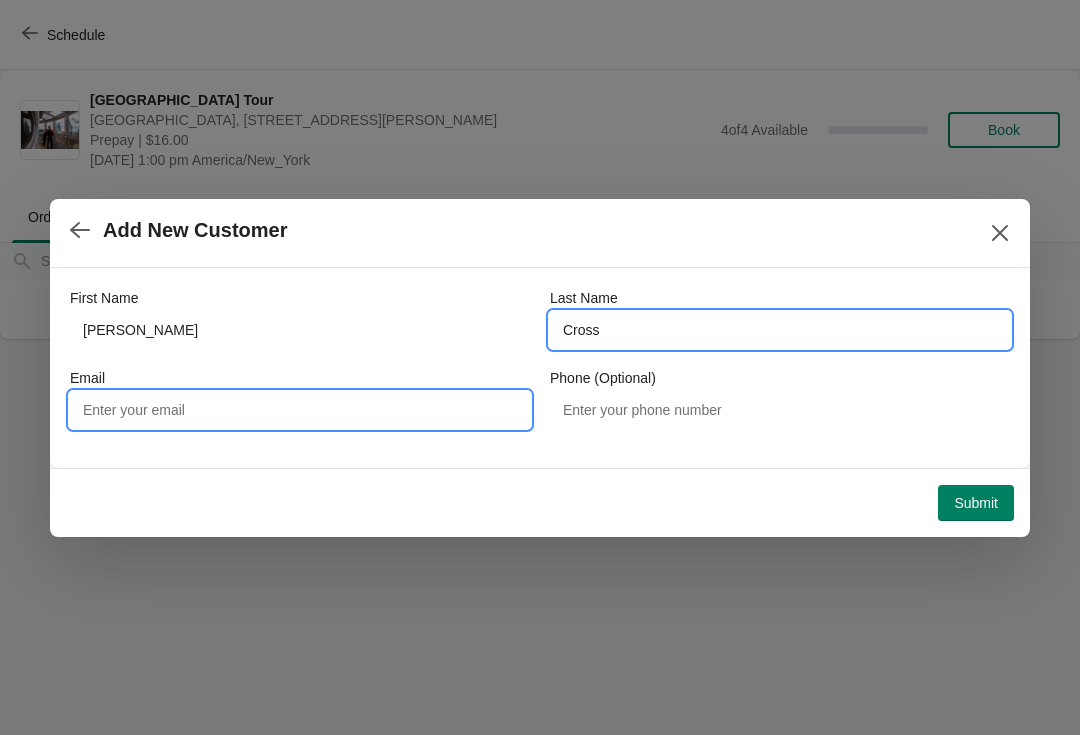 click on "Email" at bounding box center (300, 410) 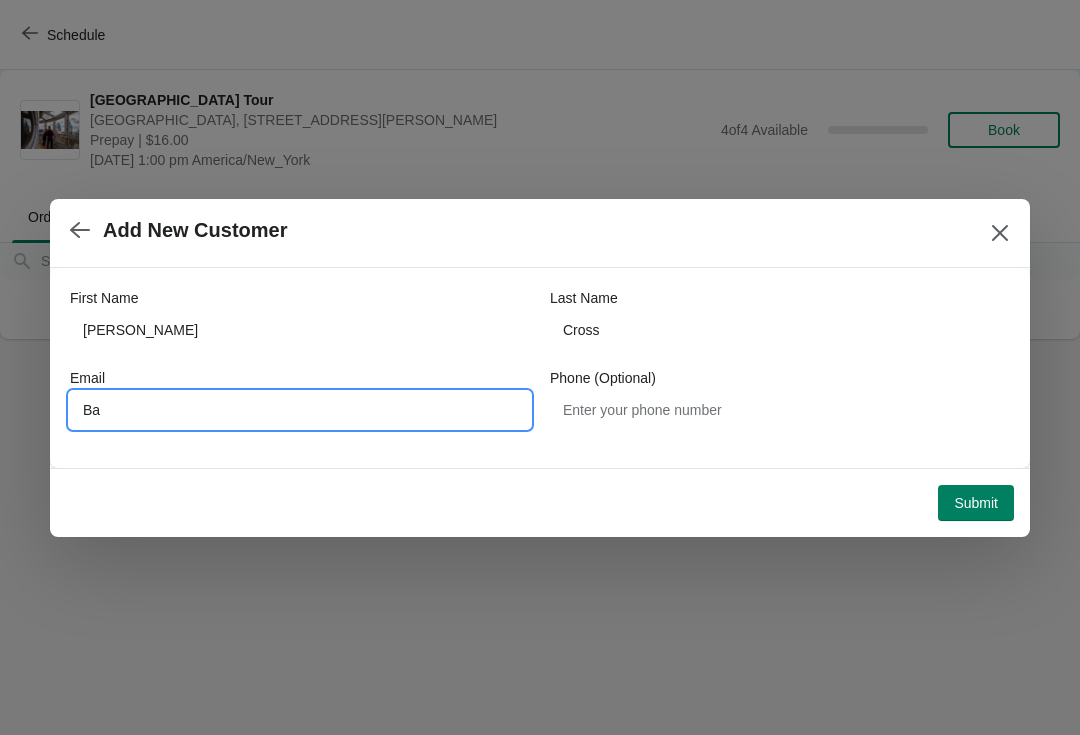 type on "B" 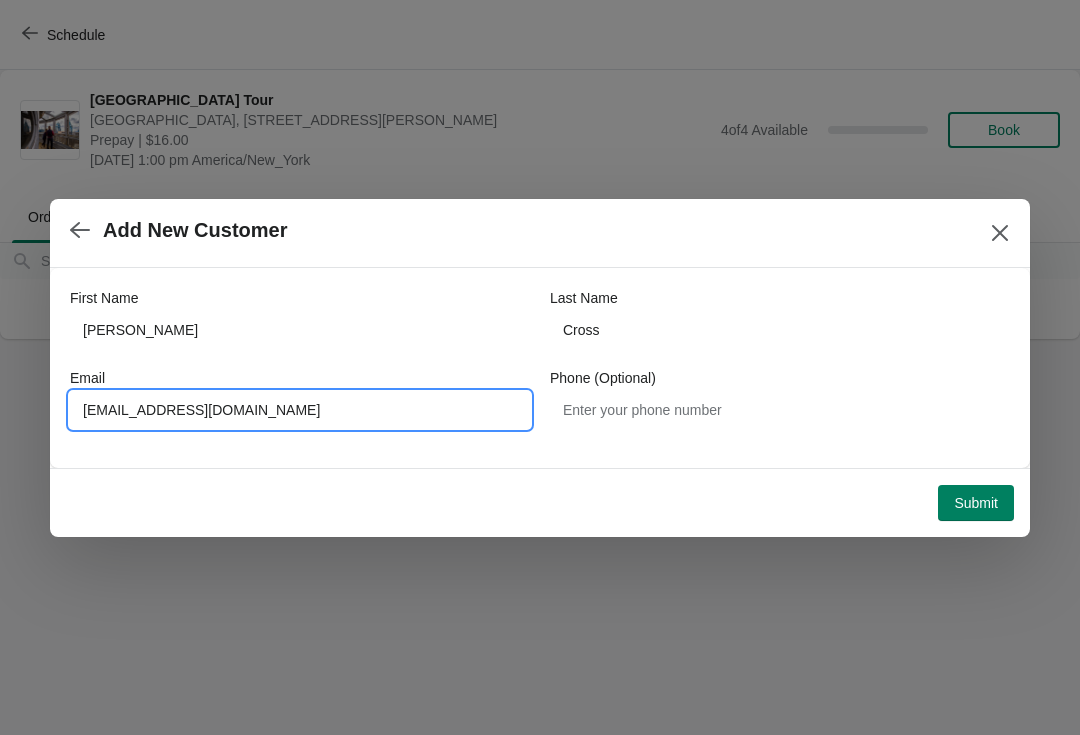 type on "Bamacross@yahoo.com" 